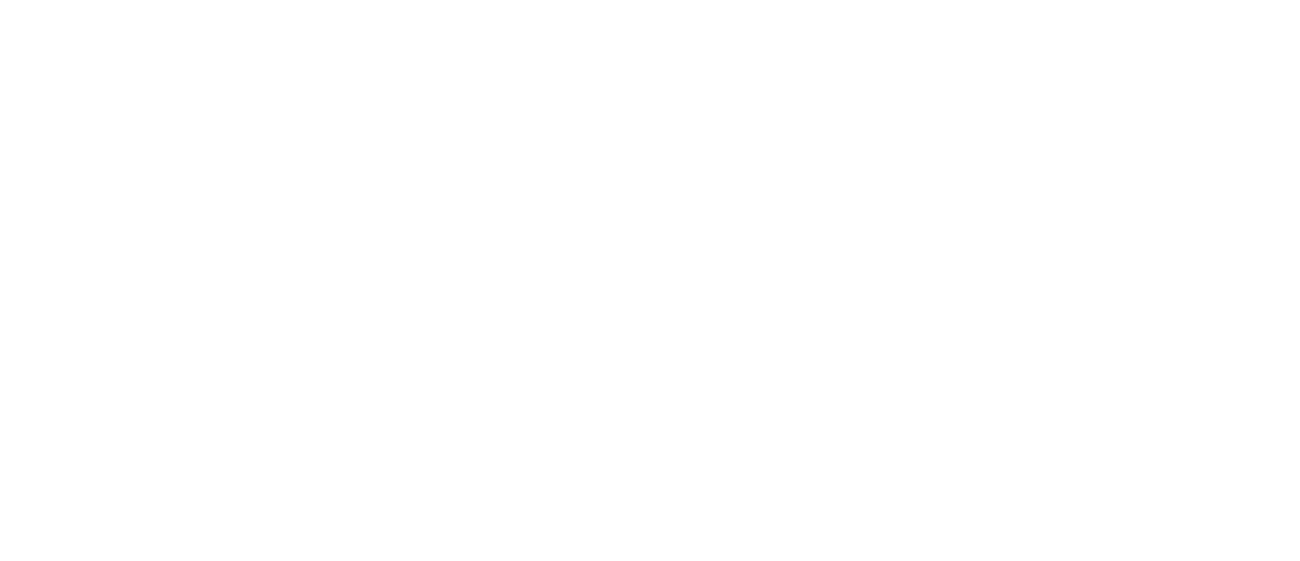 scroll, scrollTop: 0, scrollLeft: 0, axis: both 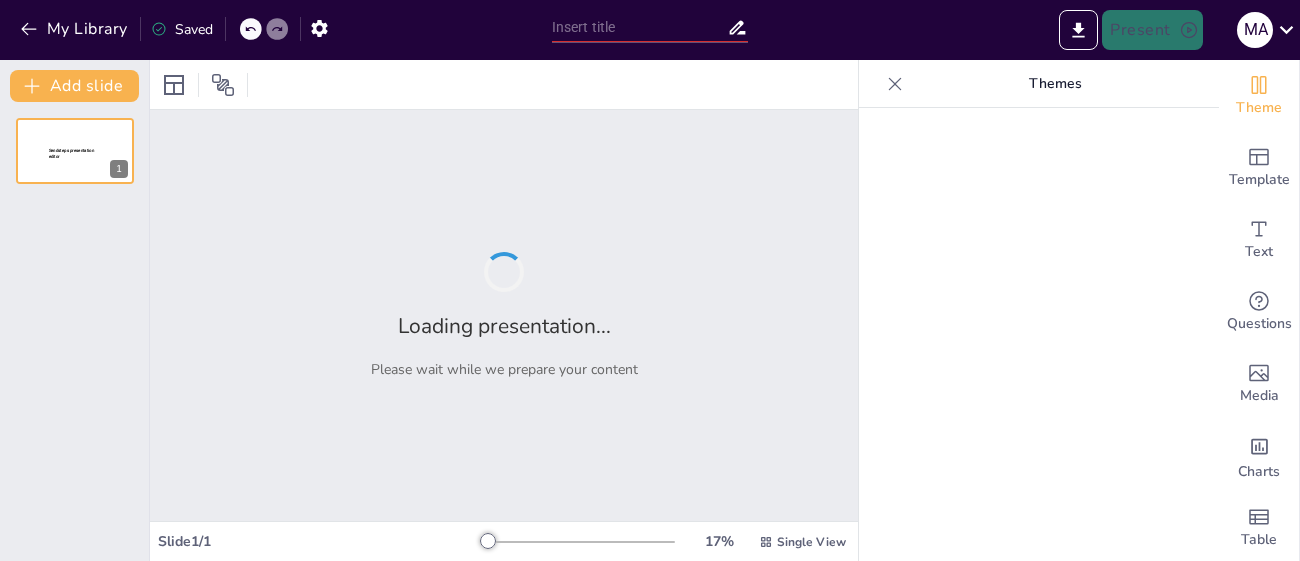 type on "Razas y especies más comunes de aves" 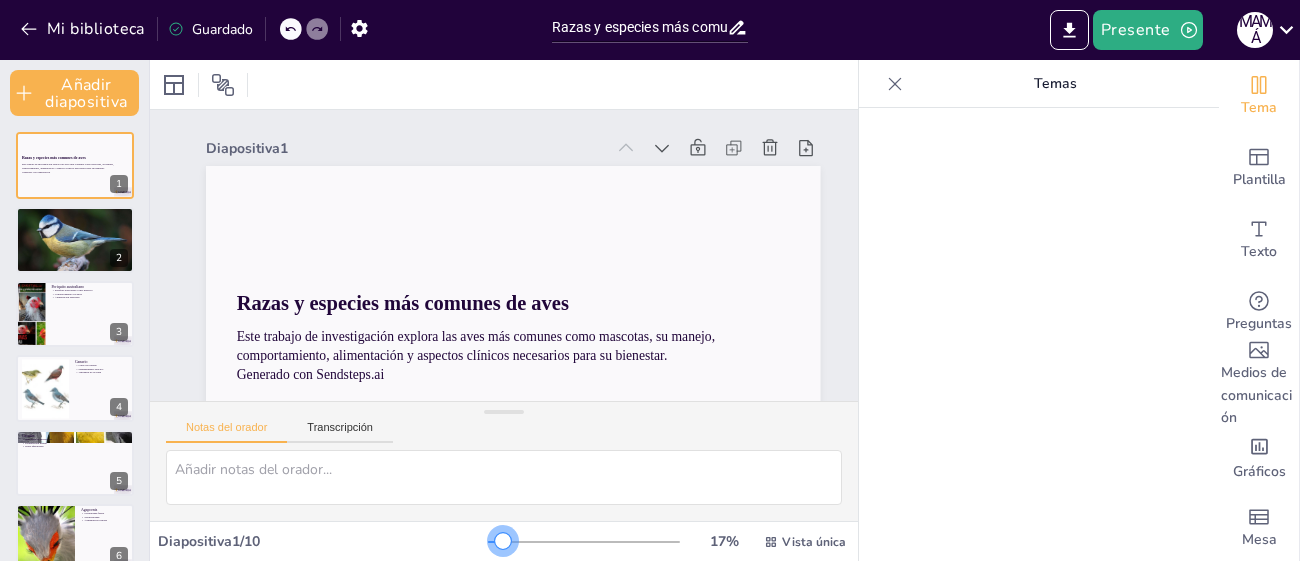 drag, startPoint x: 498, startPoint y: 542, endPoint x: 561, endPoint y: 344, distance: 207.78113 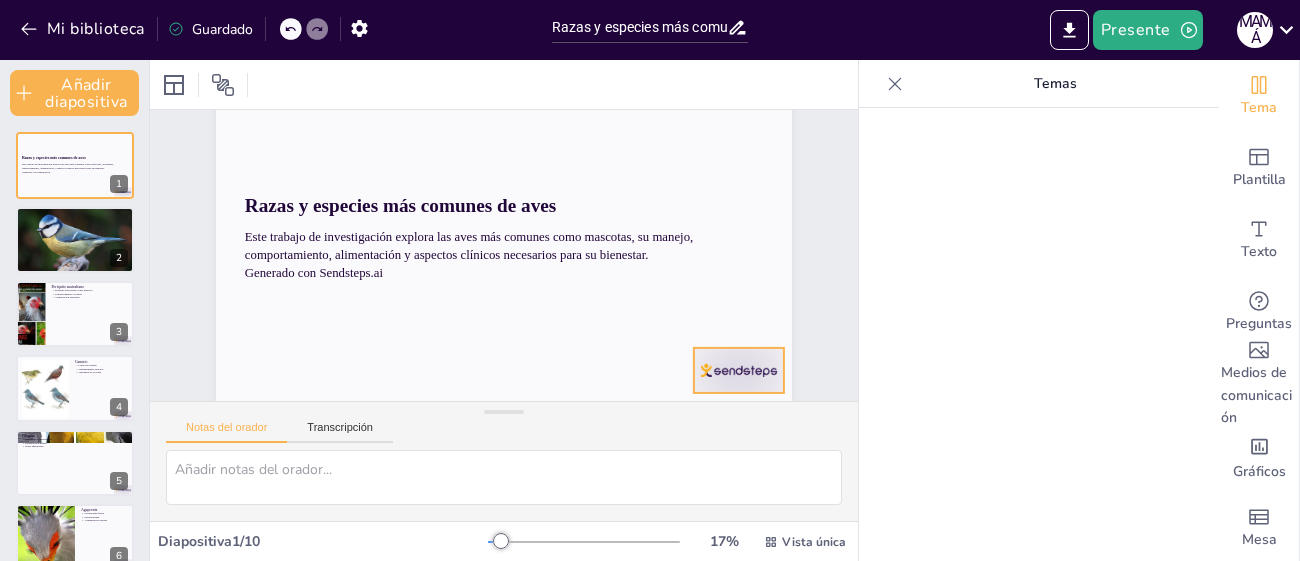 scroll, scrollTop: 88, scrollLeft: 0, axis: vertical 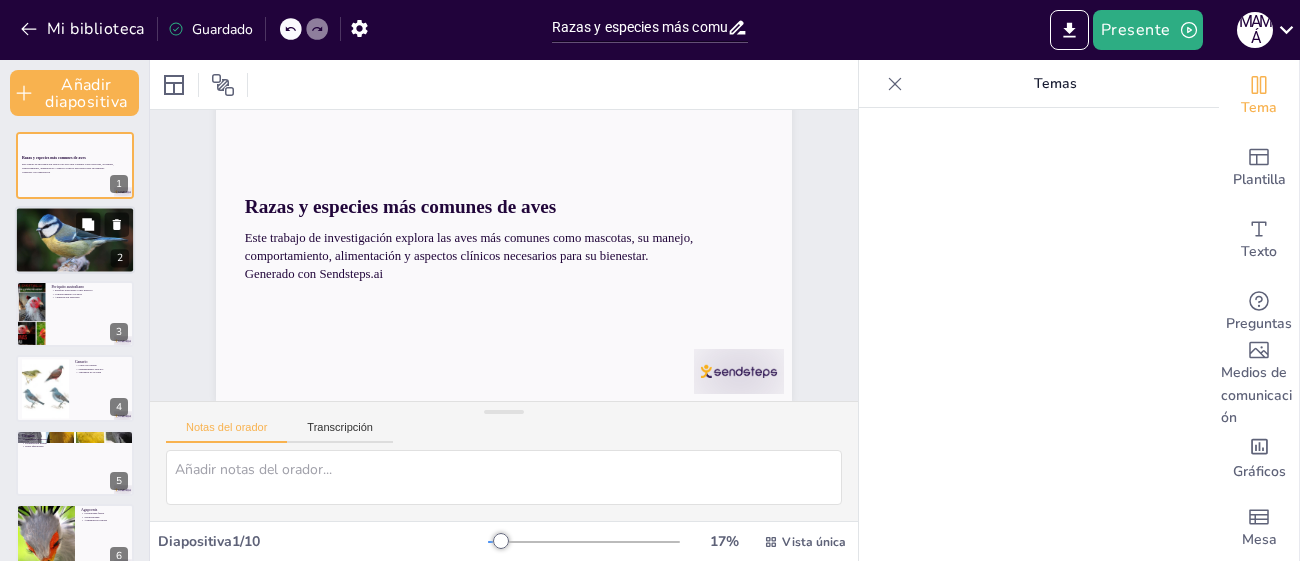 click at bounding box center [75, 240] 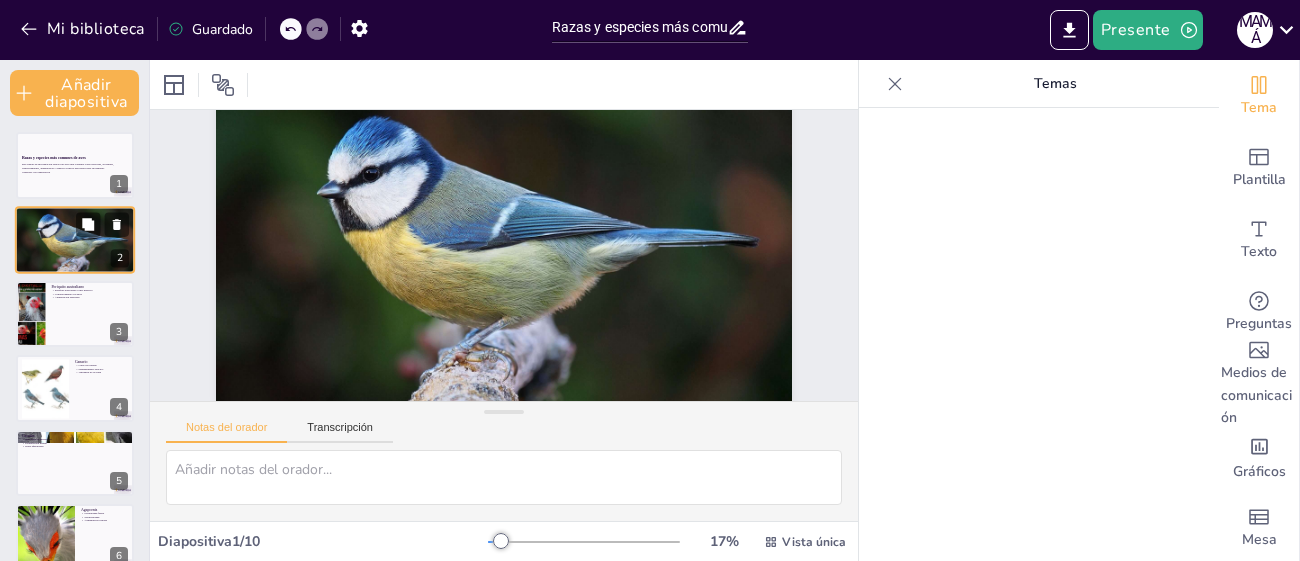 scroll, scrollTop: 0, scrollLeft: 0, axis: both 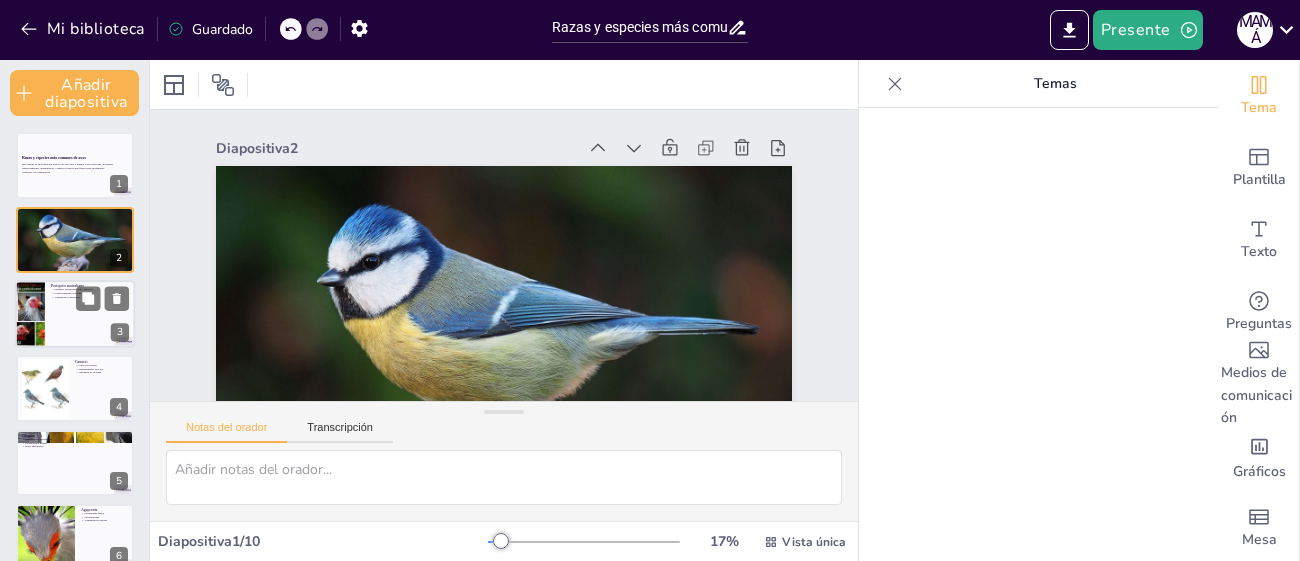 click at bounding box center [75, 314] 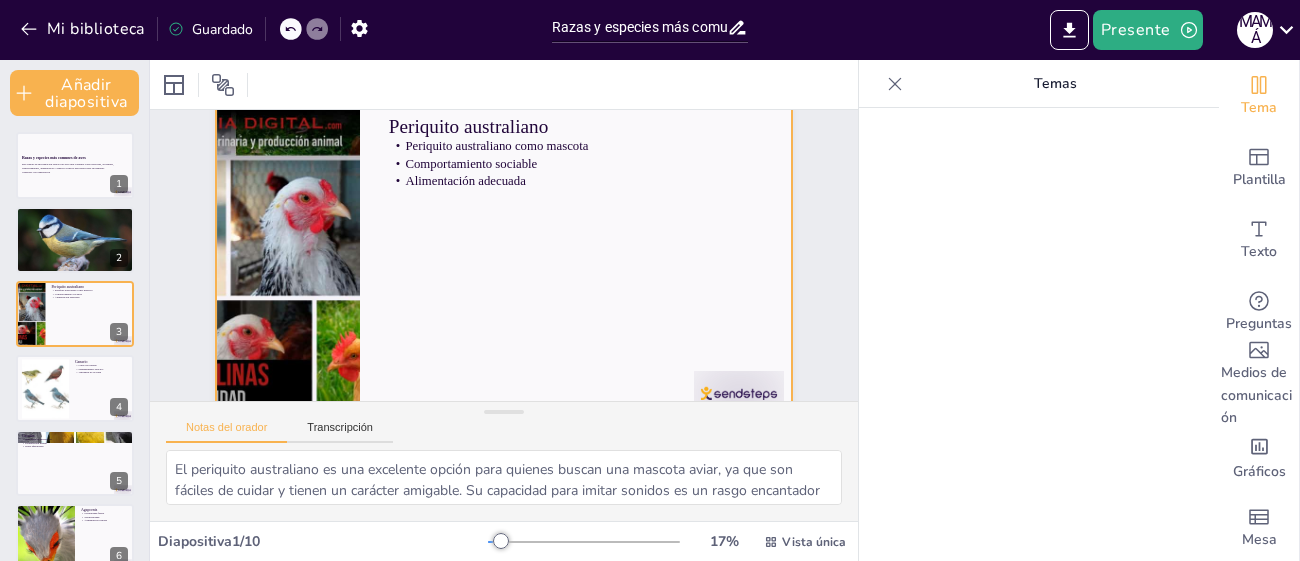scroll, scrollTop: 42, scrollLeft: 0, axis: vertical 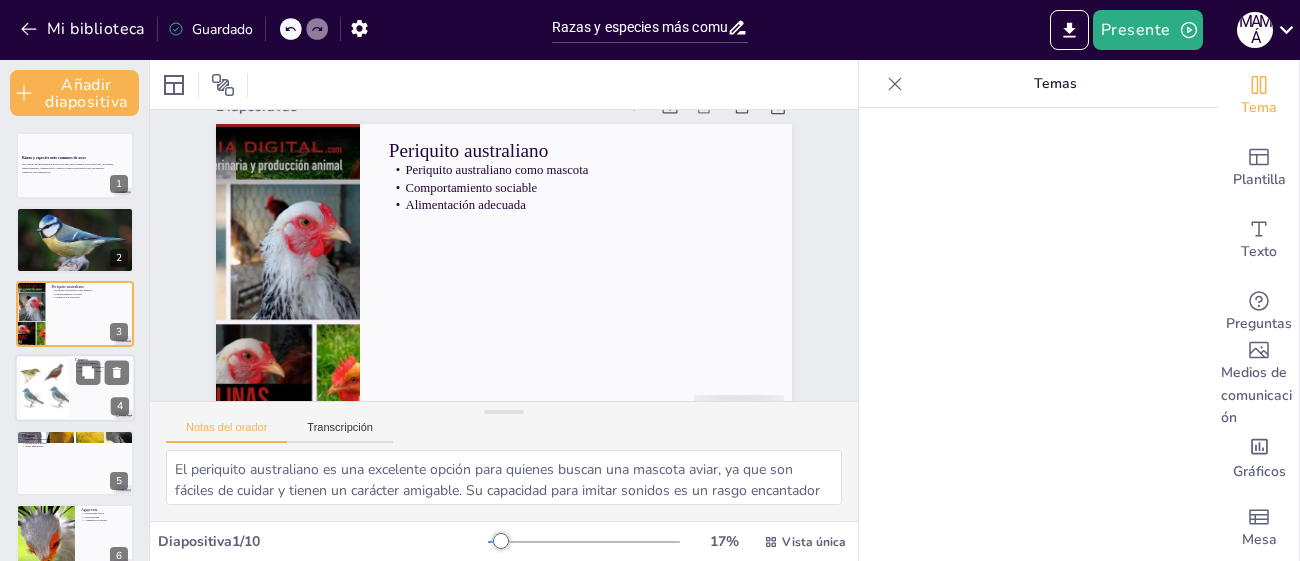 click at bounding box center (45, 388) 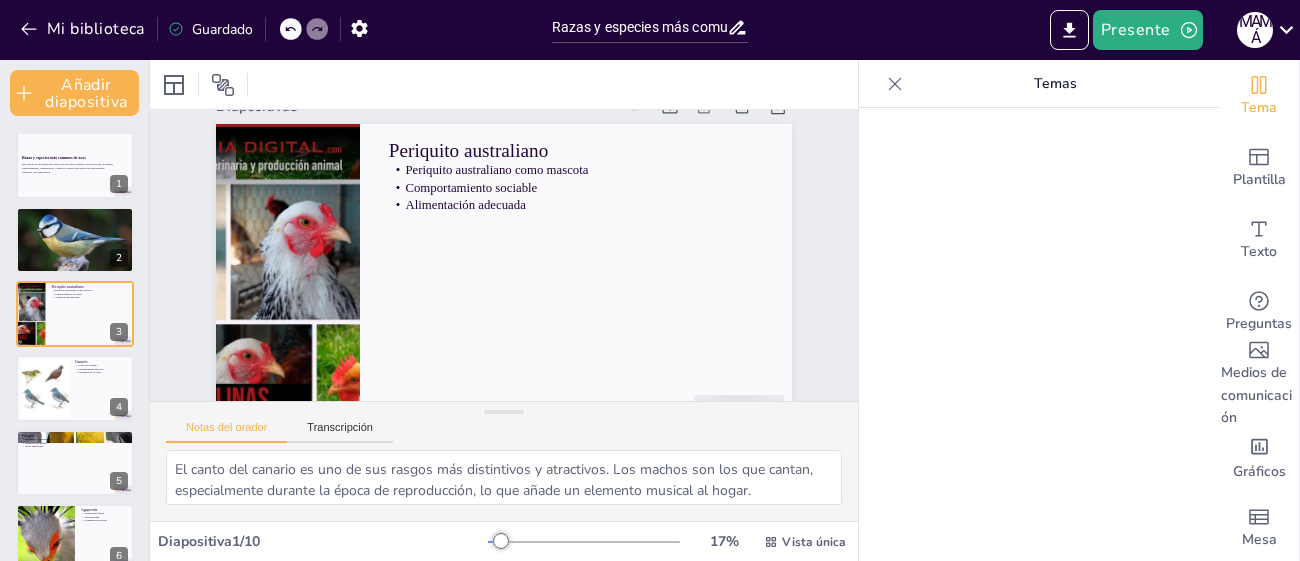 scroll, scrollTop: 49, scrollLeft: 0, axis: vertical 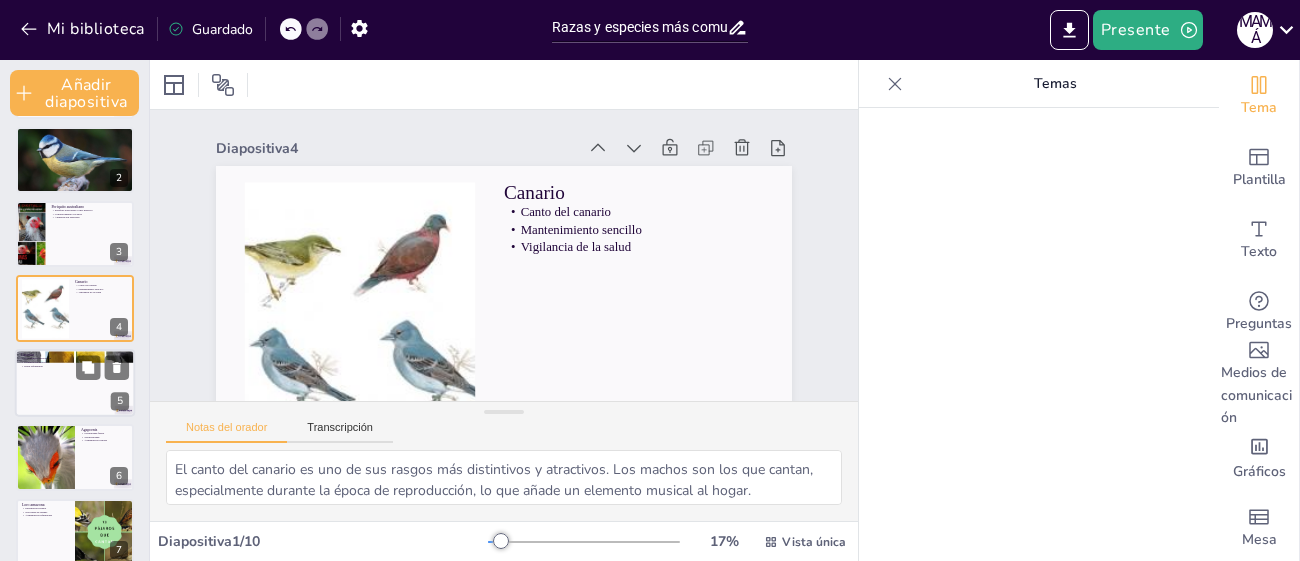 click at bounding box center [75, 383] 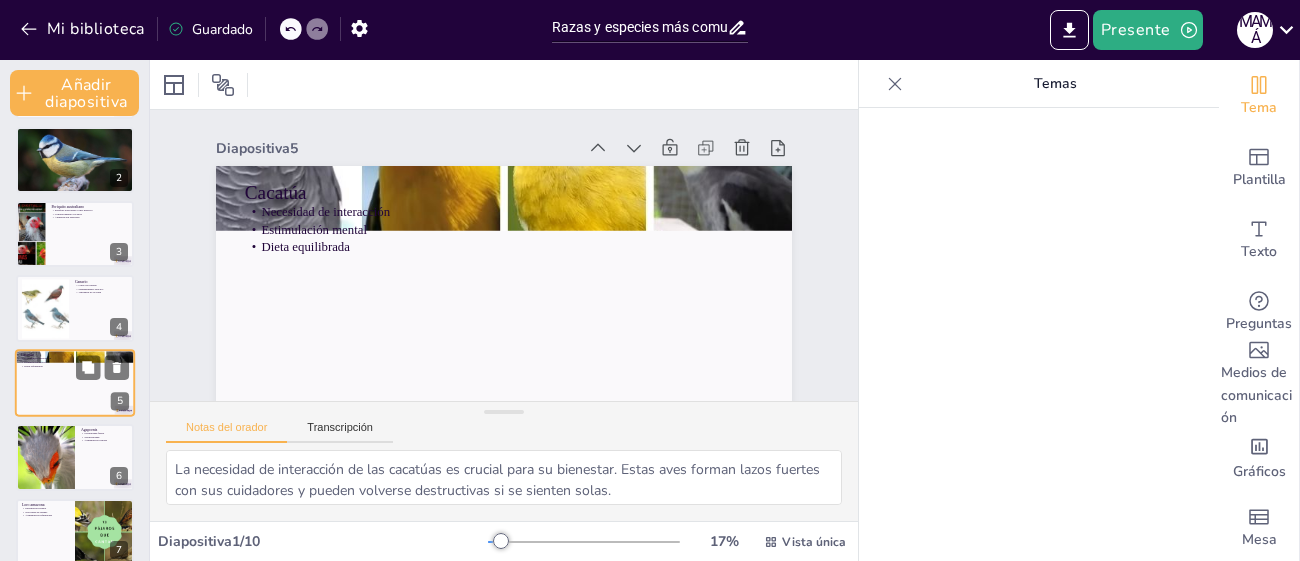scroll, scrollTop: 123, scrollLeft: 0, axis: vertical 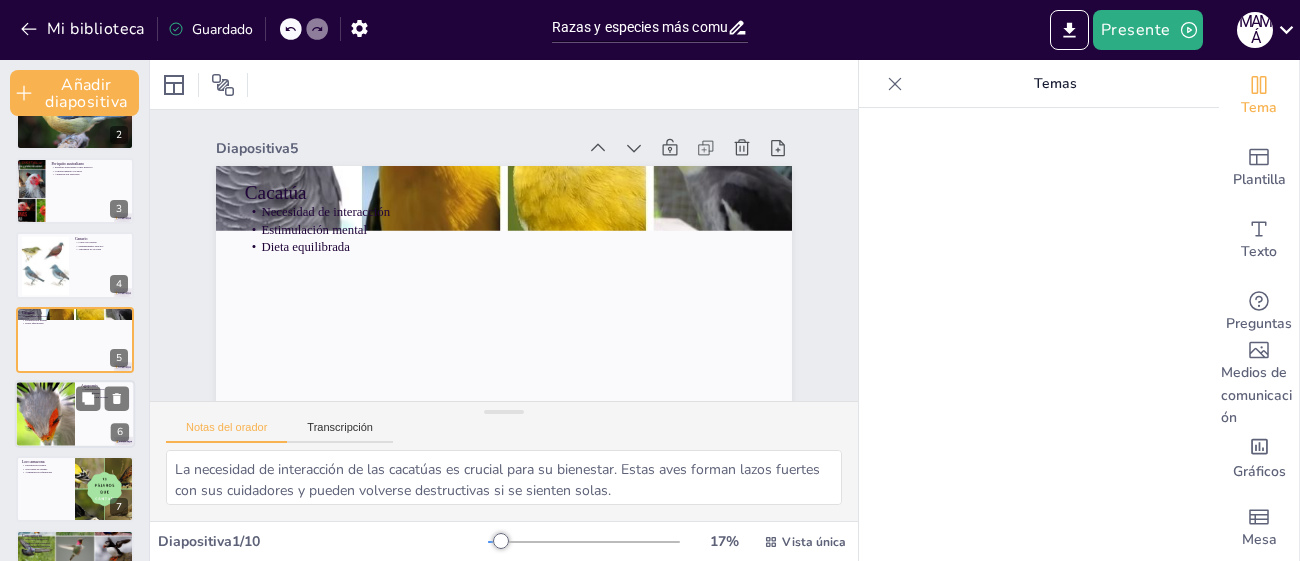 click at bounding box center [45, 414] 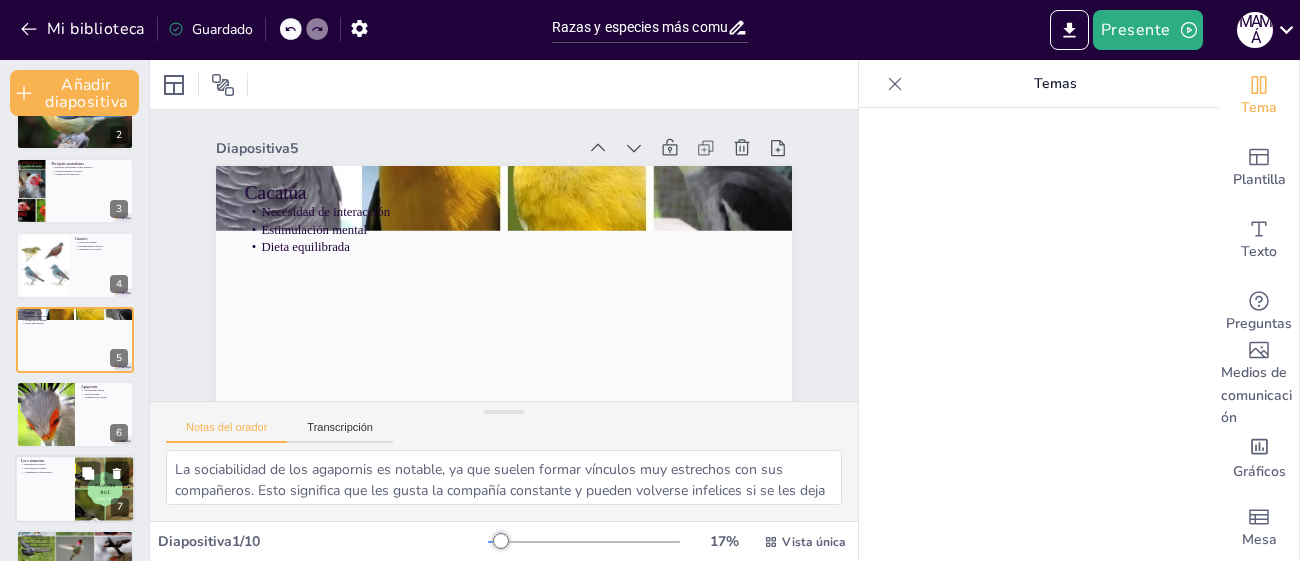 scroll, scrollTop: 197, scrollLeft: 0, axis: vertical 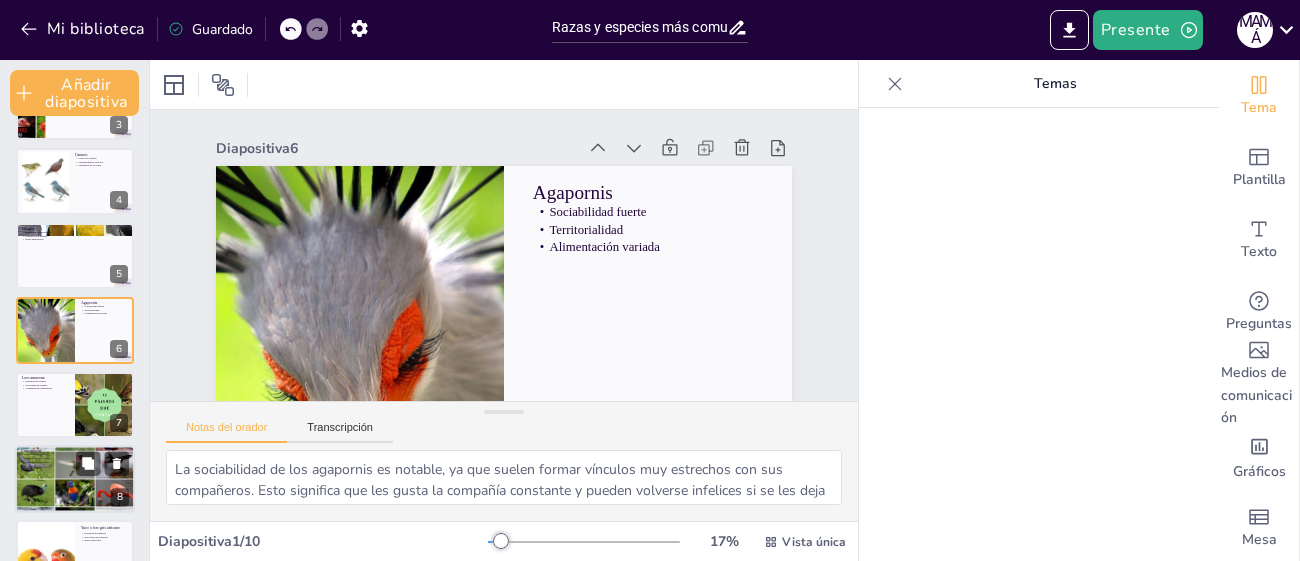 click at bounding box center [75, 479] 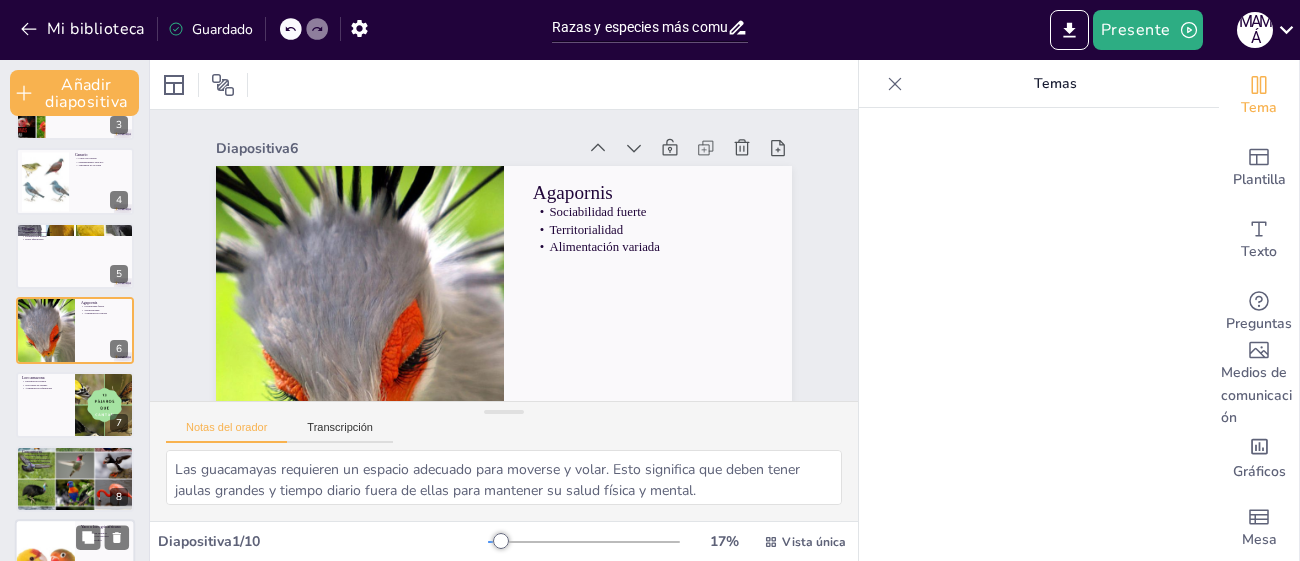 scroll, scrollTop: 320, scrollLeft: 0, axis: vertical 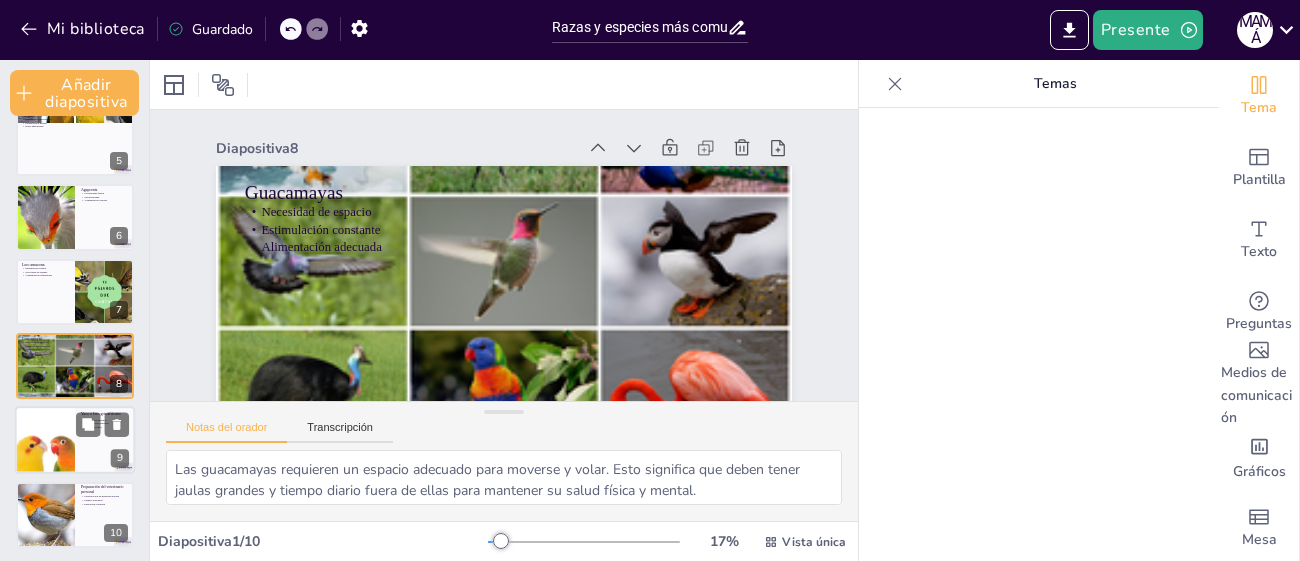 click at bounding box center [45, 441] 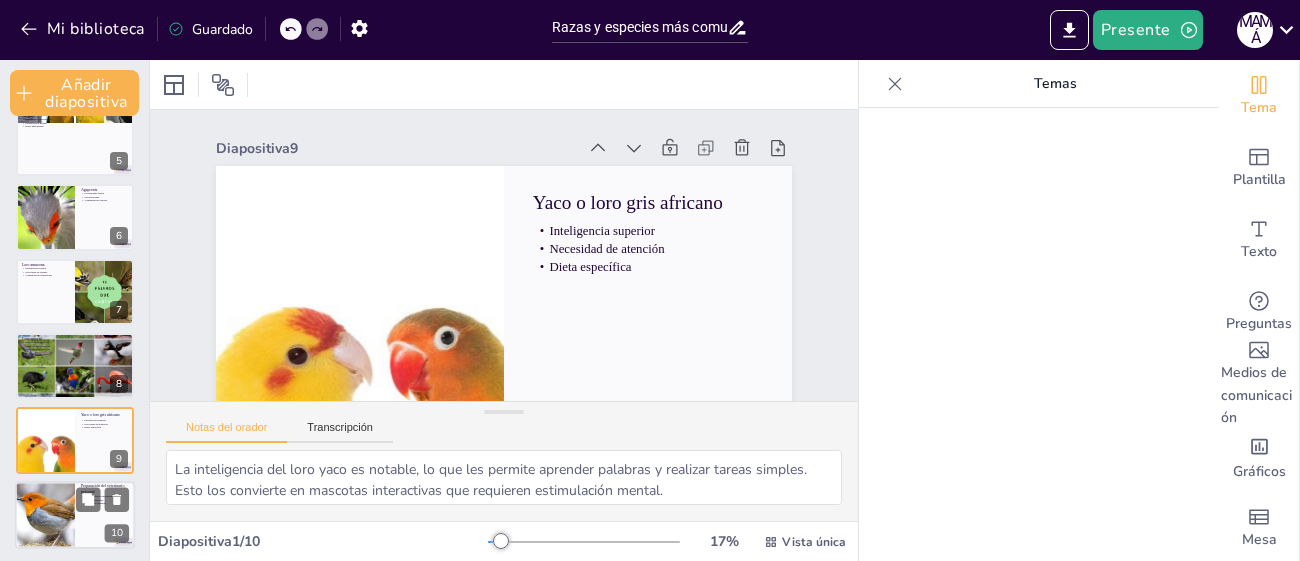 click at bounding box center [45, 515] 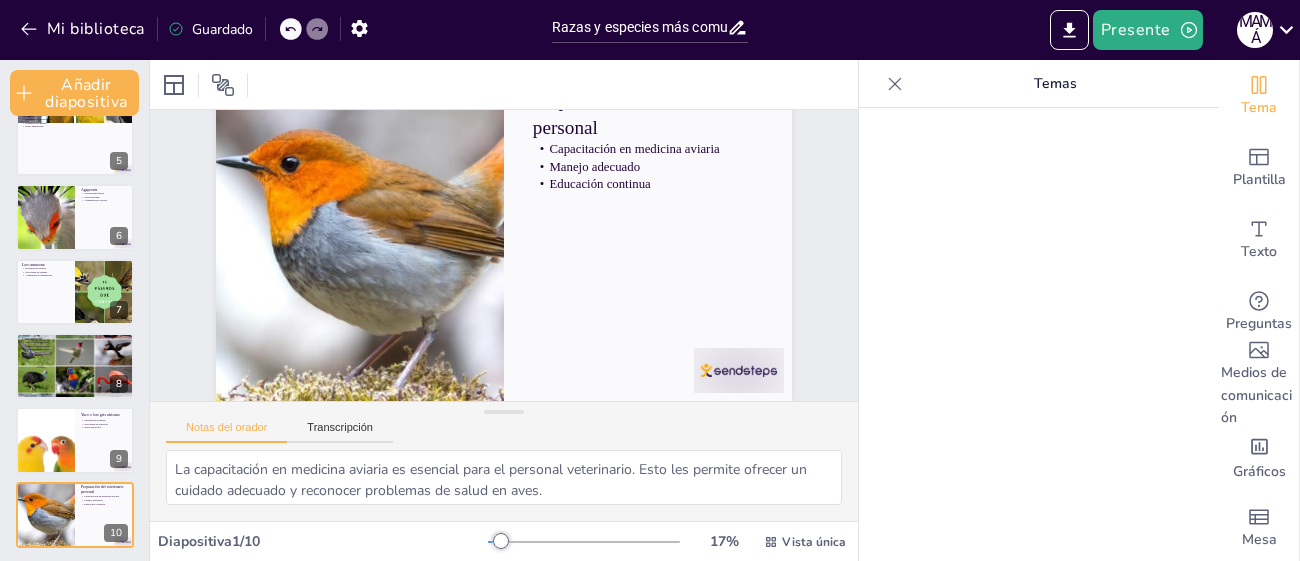 scroll, scrollTop: 88, scrollLeft: 0, axis: vertical 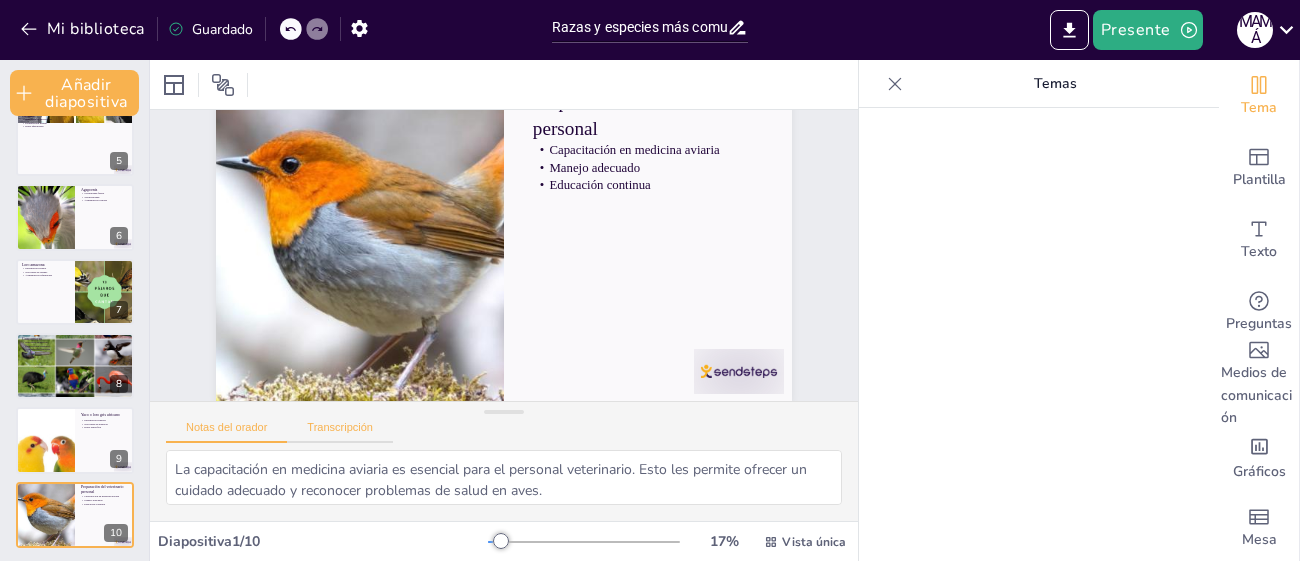 click on "Transcripción" at bounding box center (340, 427) 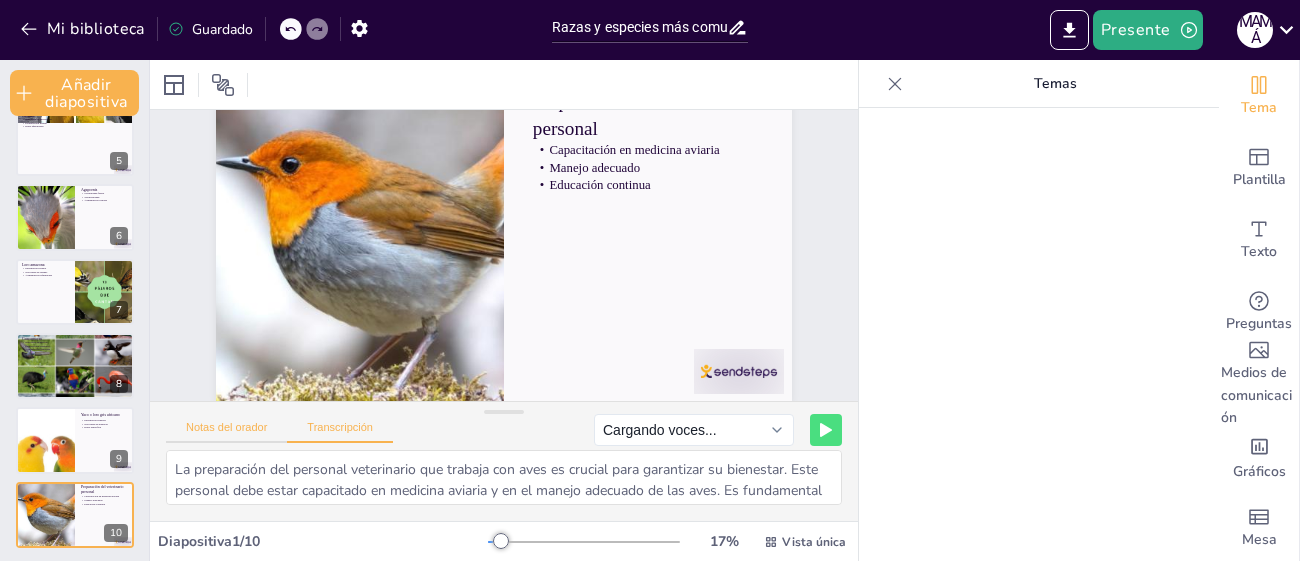 click on "Notas del orador" at bounding box center (226, 432) 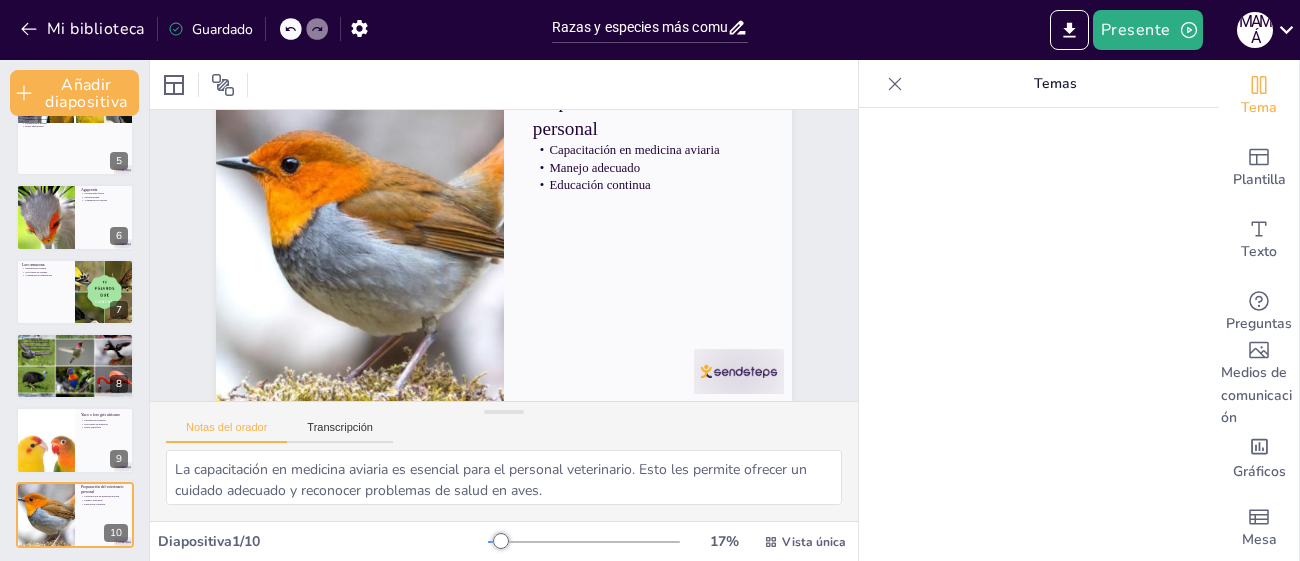 scroll, scrollTop: 88, scrollLeft: 0, axis: vertical 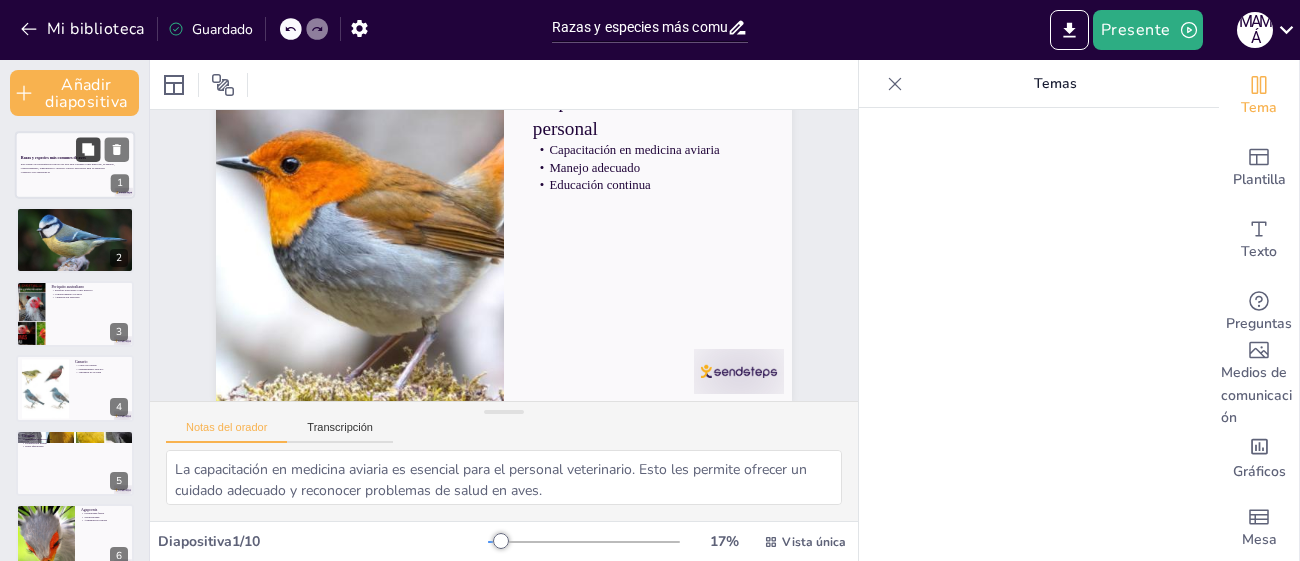 click at bounding box center (88, 150) 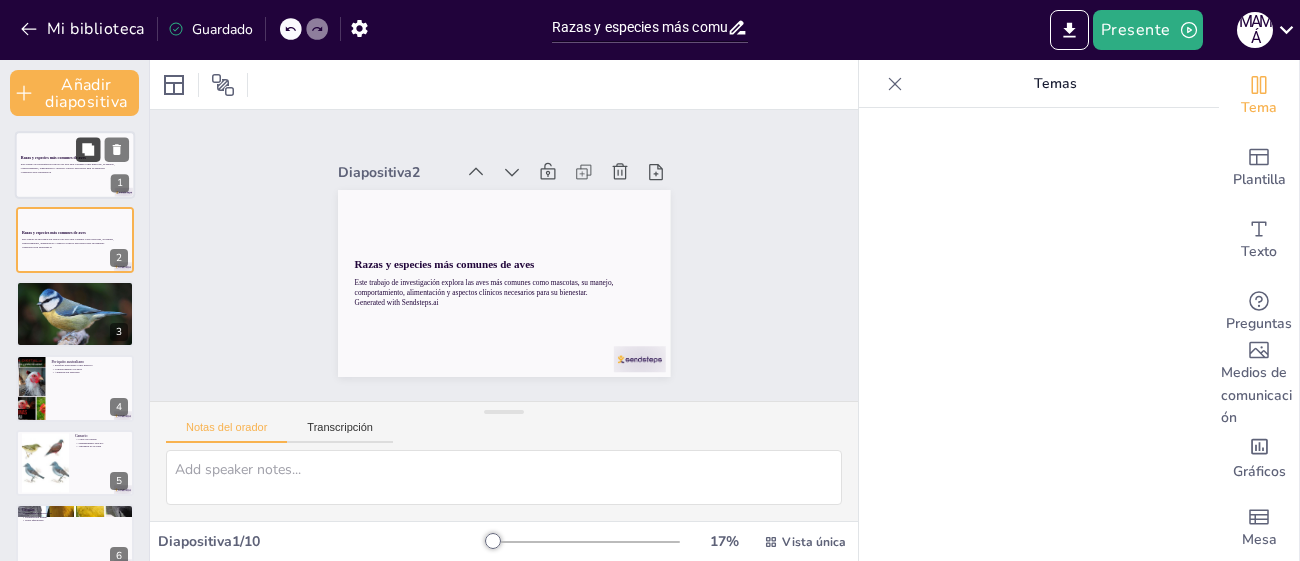 scroll, scrollTop: 0, scrollLeft: 0, axis: both 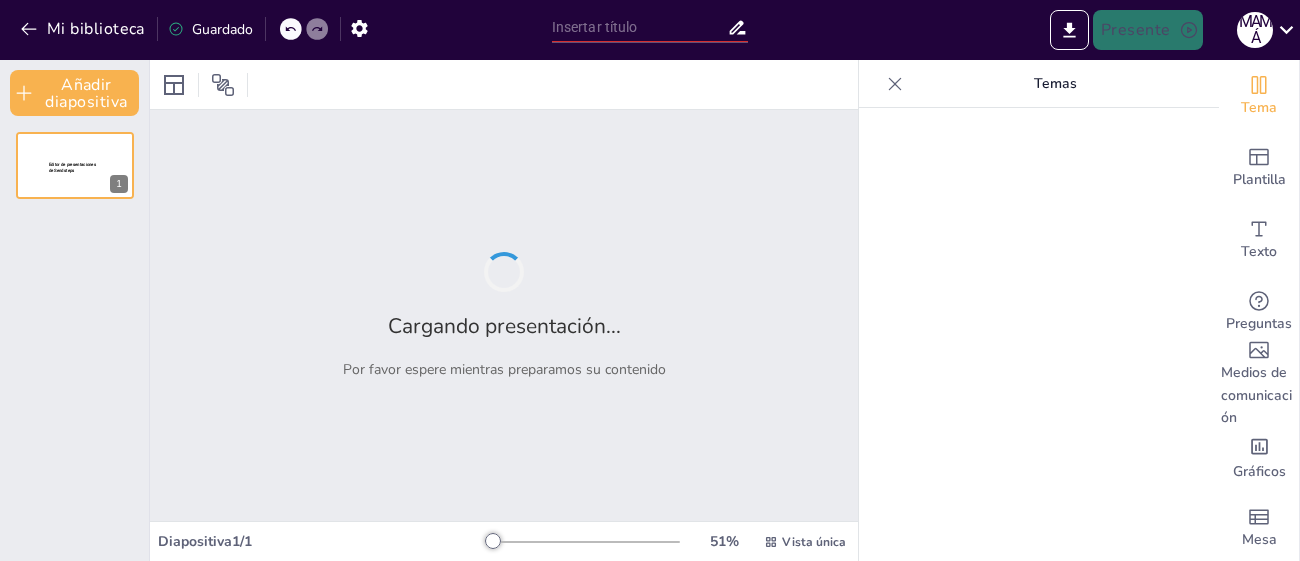 type on "Razas y especies más comunes de aves" 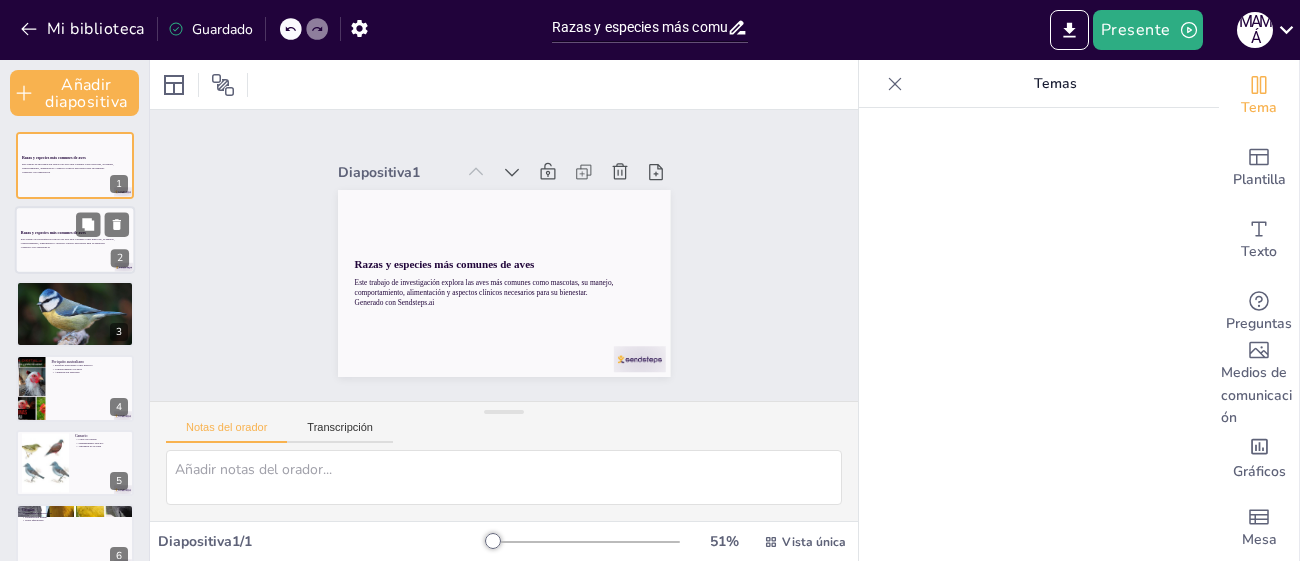 click on "Generado con Sendsteps.ai" at bounding box center (75, 247) 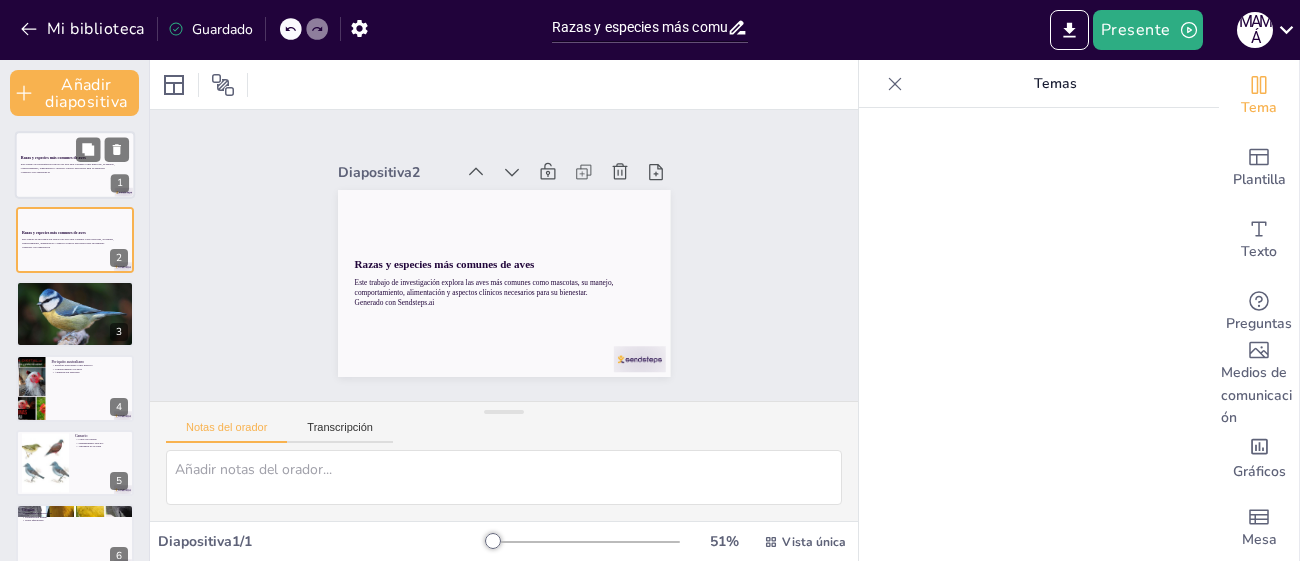 click on "Generado con Sendsteps.ai" at bounding box center (75, 173) 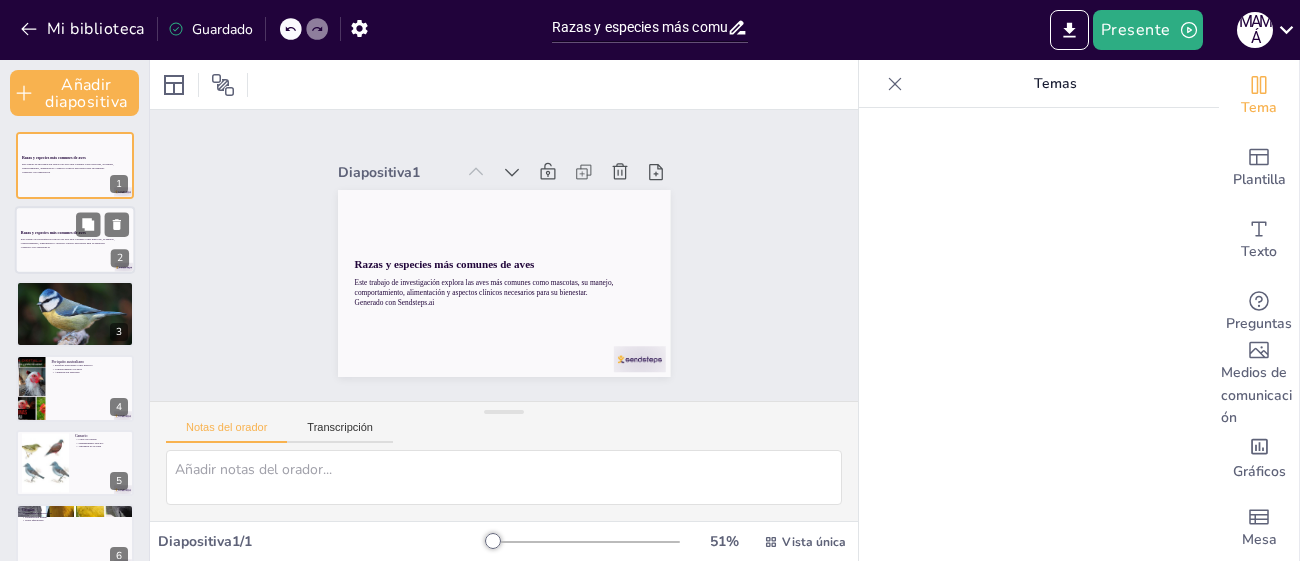click on "Este trabajo de investigación explora las aves más comunes como mascotas, su manejo, comportamiento, alimentación y aspectos clínicos necesarios para su bienestar. Generado con Sendsteps.ai" at bounding box center [75, 243] 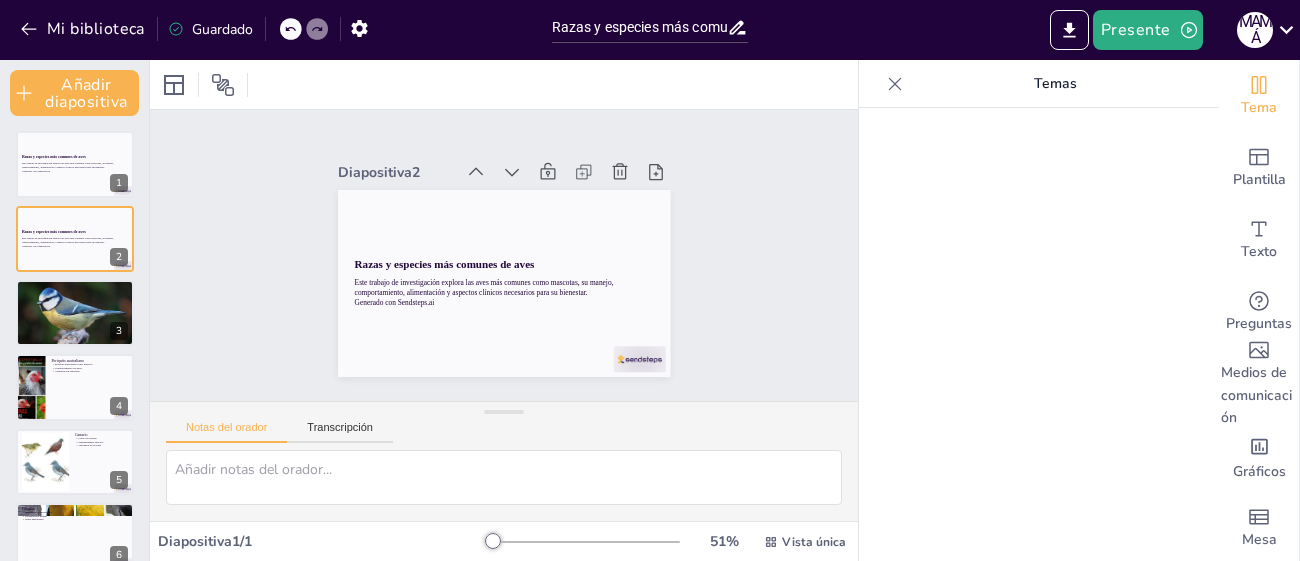 scroll, scrollTop: 0, scrollLeft: 0, axis: both 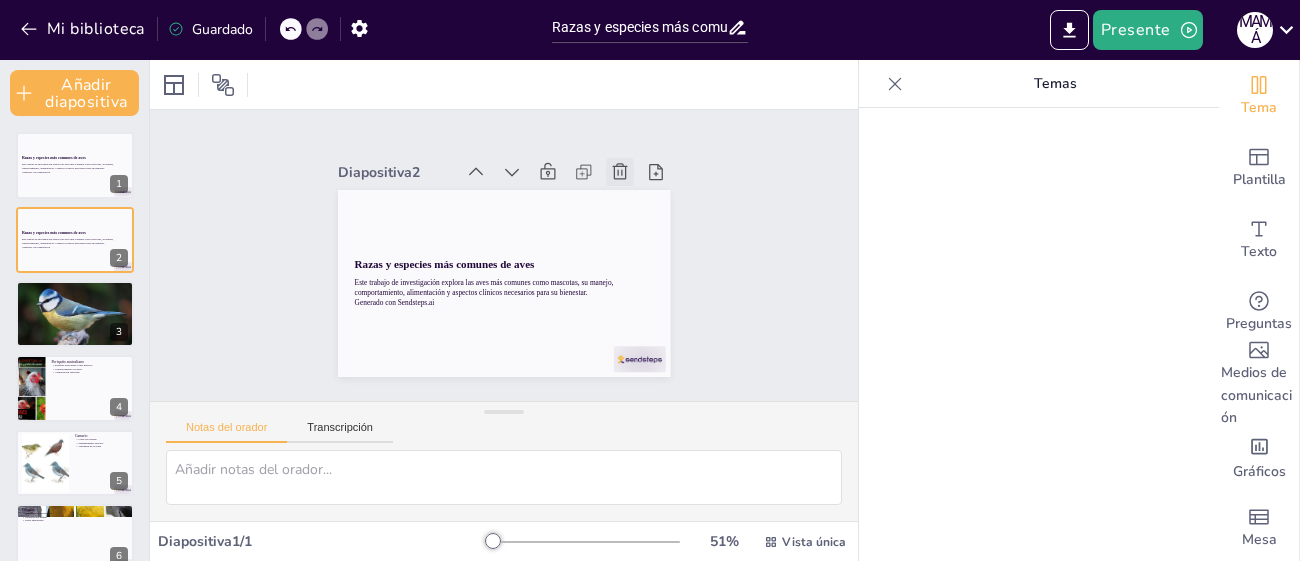 click 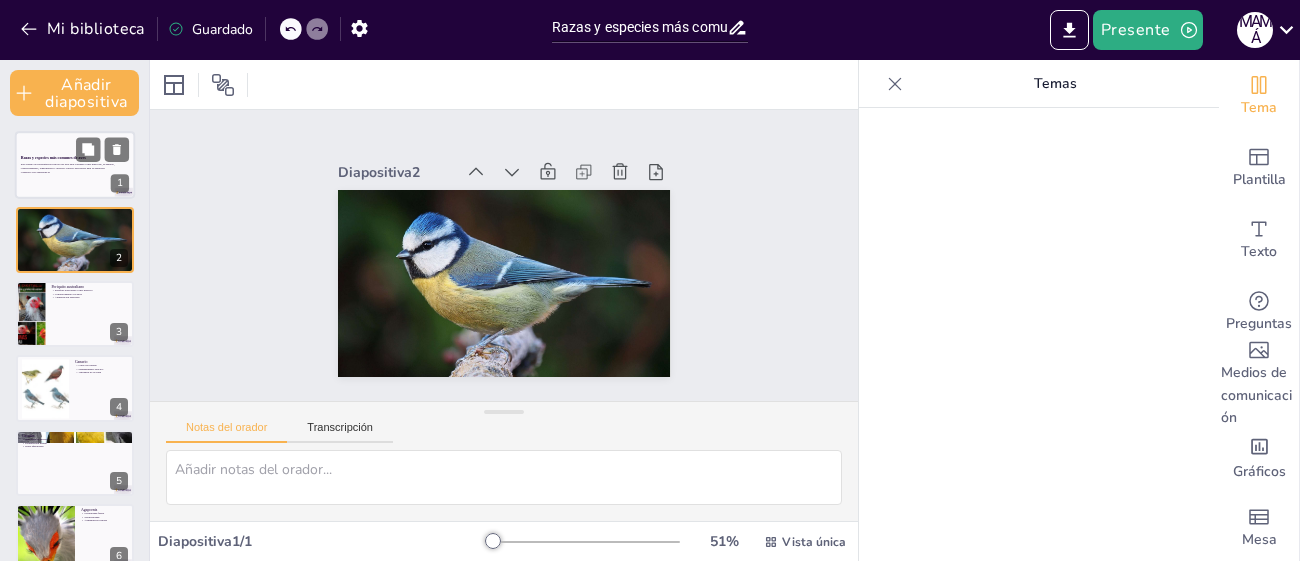 click at bounding box center (75, 166) 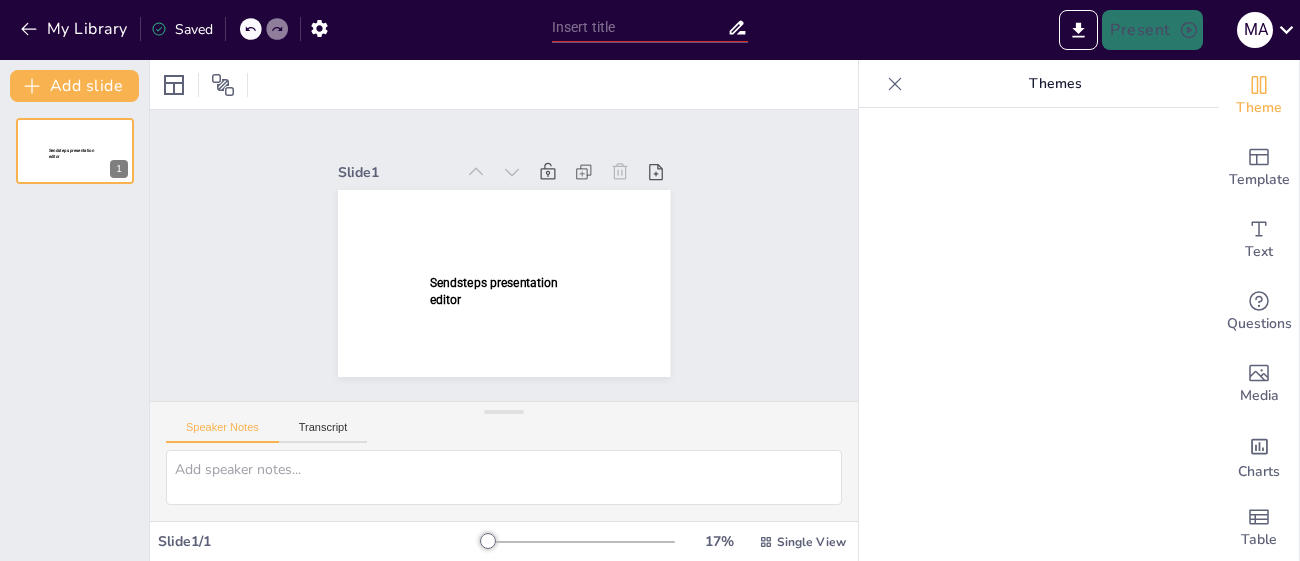 scroll, scrollTop: 0, scrollLeft: 0, axis: both 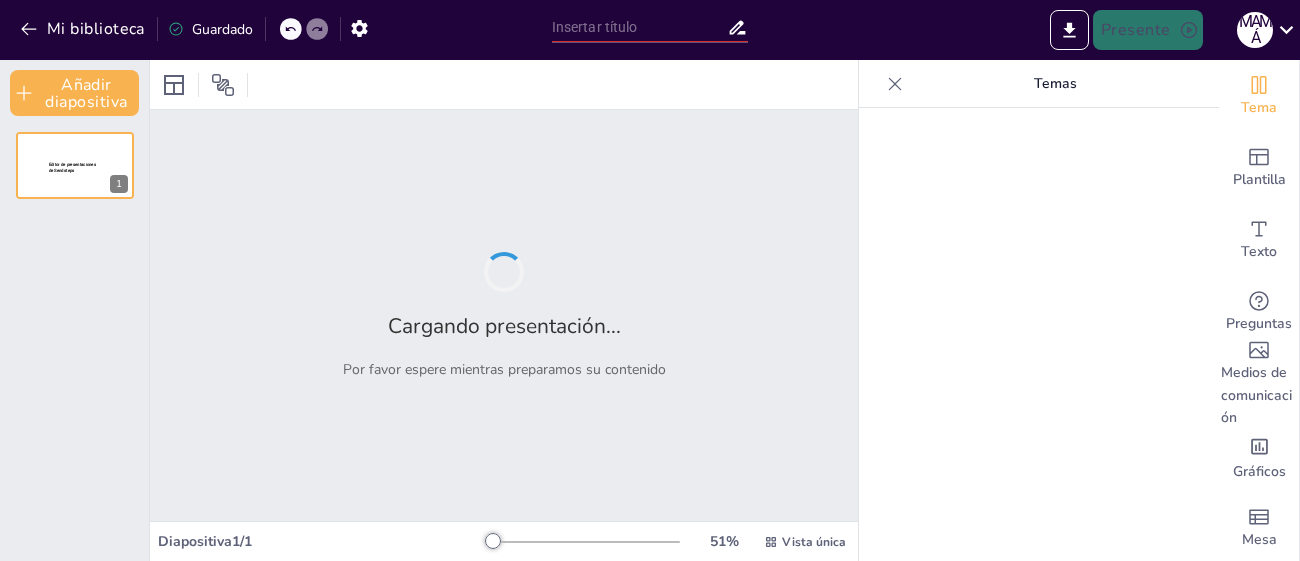 type on "Razas y especies más comunes de aves" 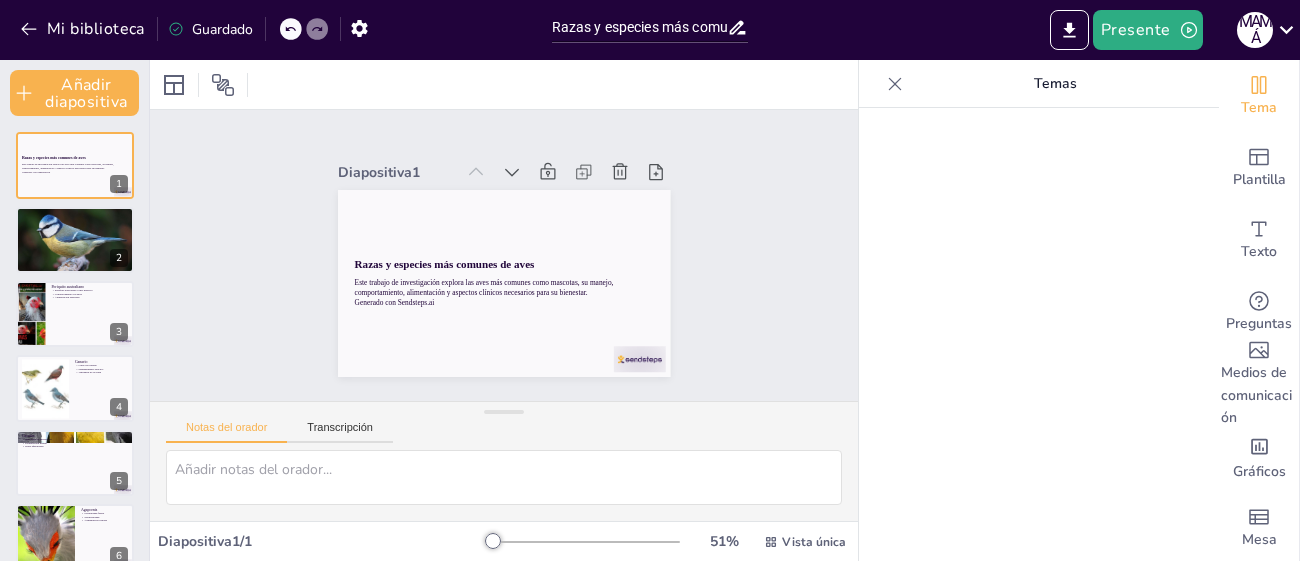 drag, startPoint x: 534, startPoint y: 529, endPoint x: 482, endPoint y: 537, distance: 52.611786 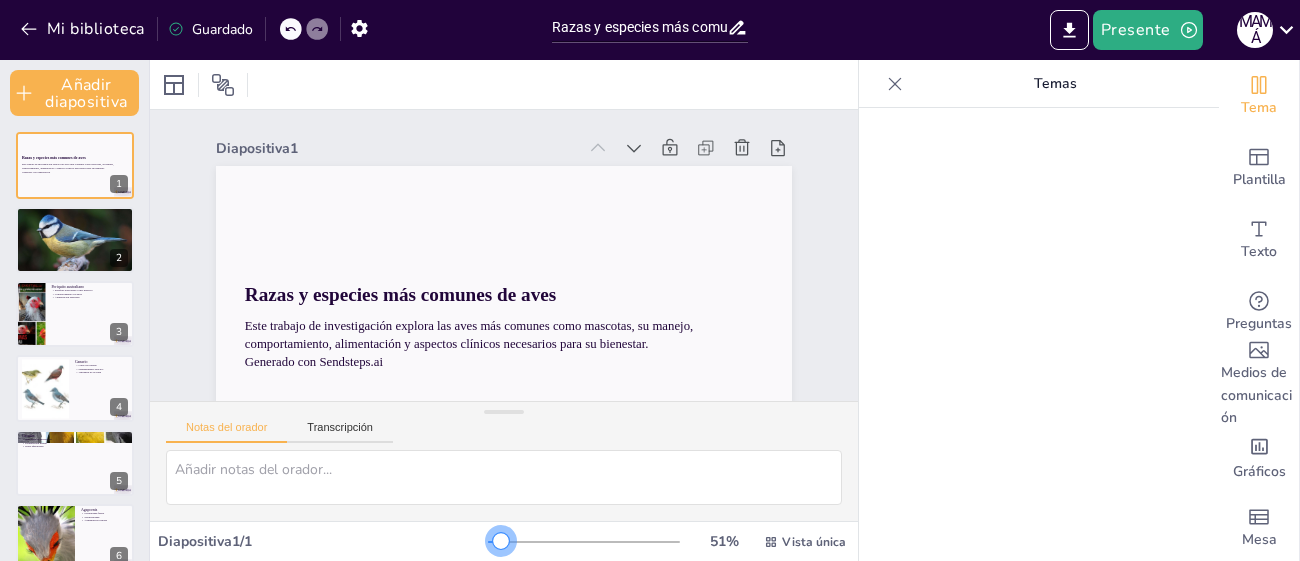 drag, startPoint x: 492, startPoint y: 541, endPoint x: 504, endPoint y: 551, distance: 15.6205 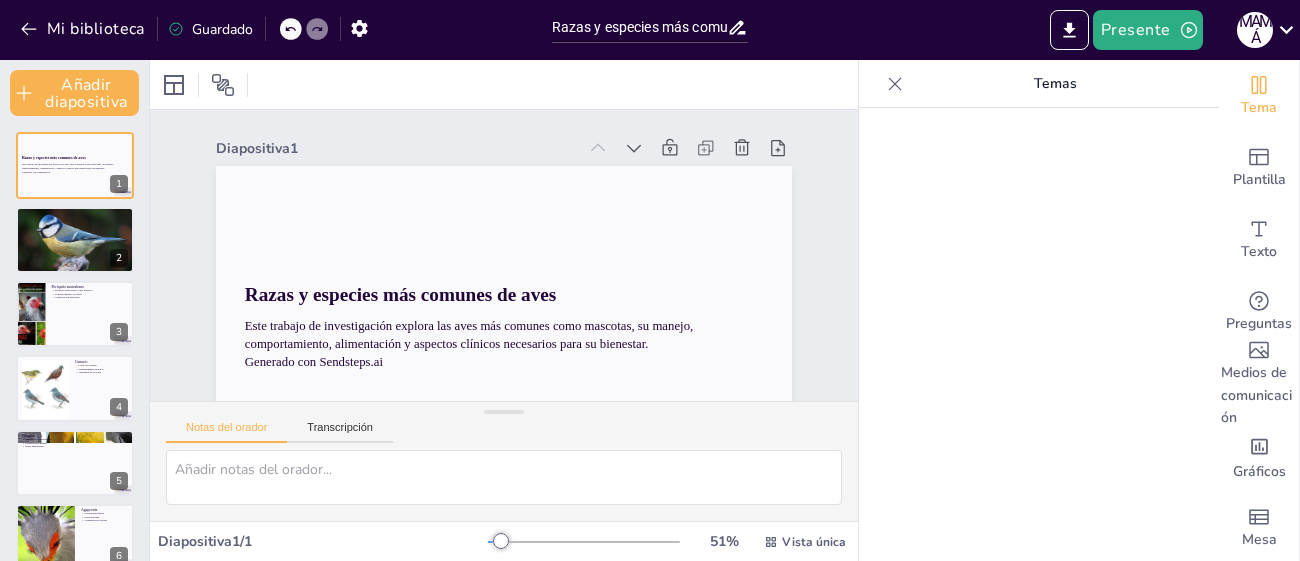 click 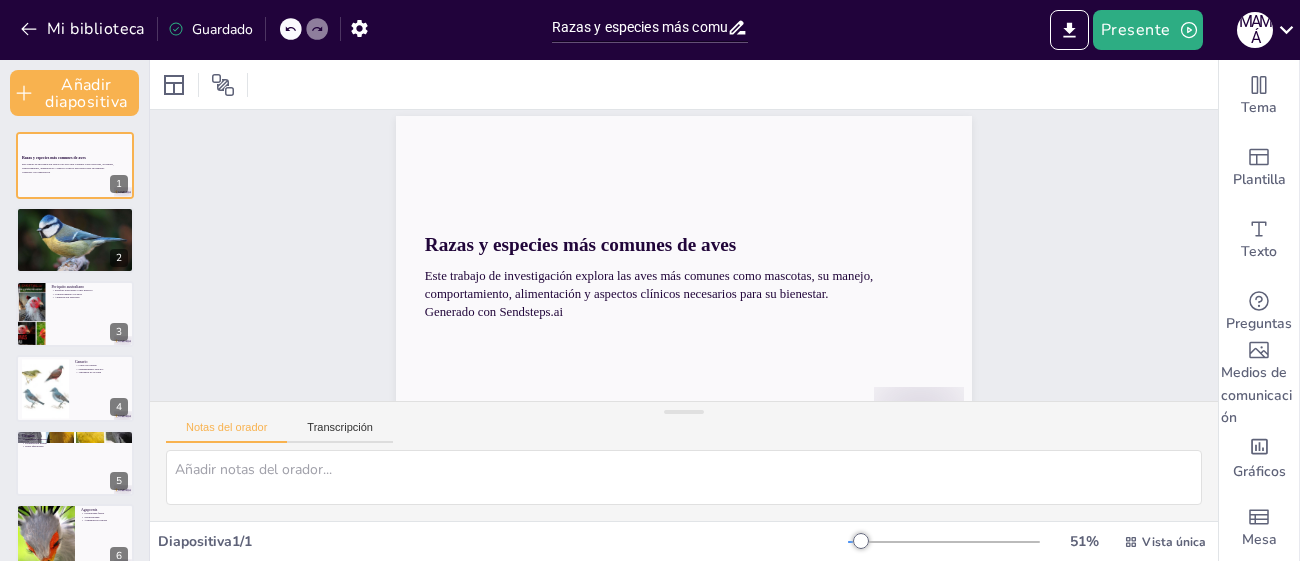 scroll, scrollTop: 61, scrollLeft: 0, axis: vertical 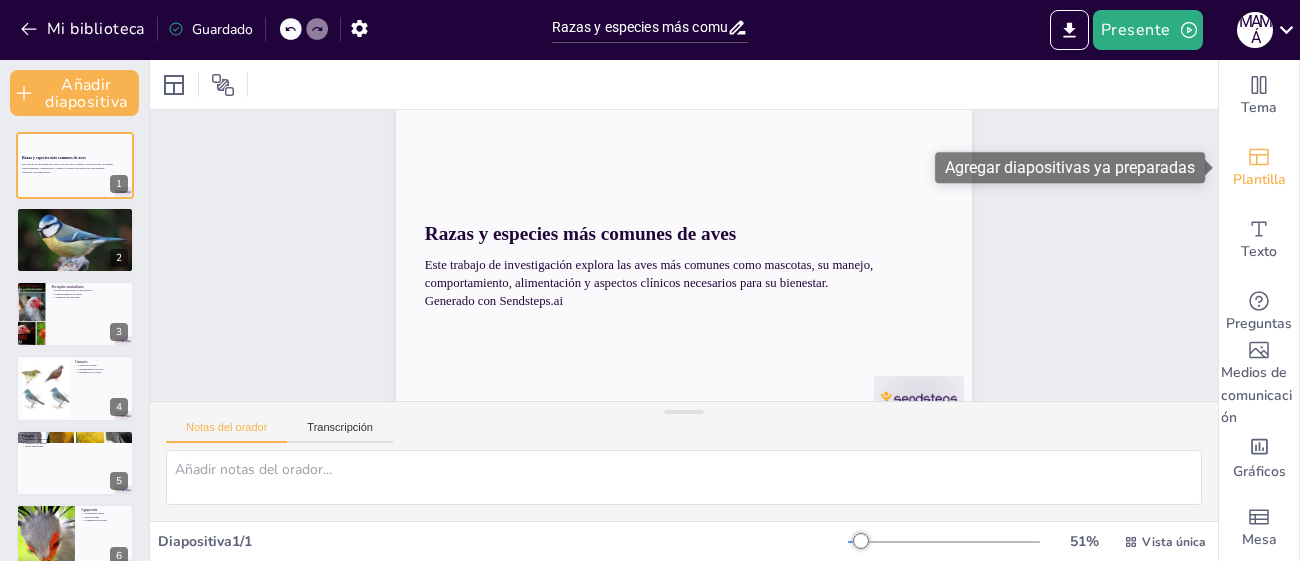 click 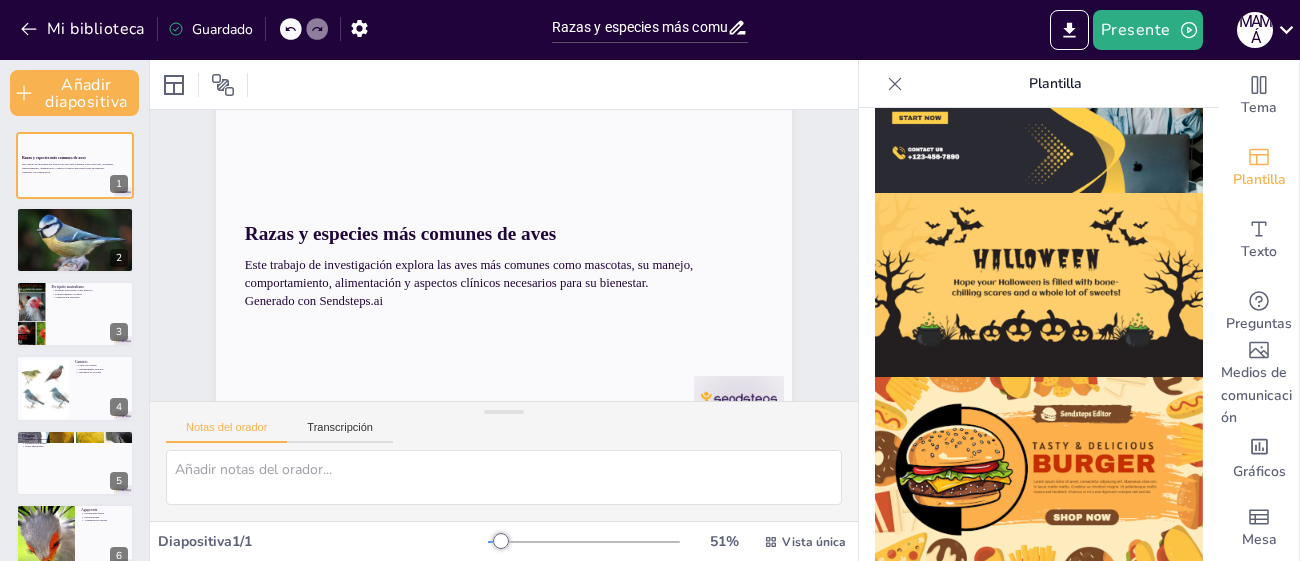 scroll, scrollTop: 2166, scrollLeft: 0, axis: vertical 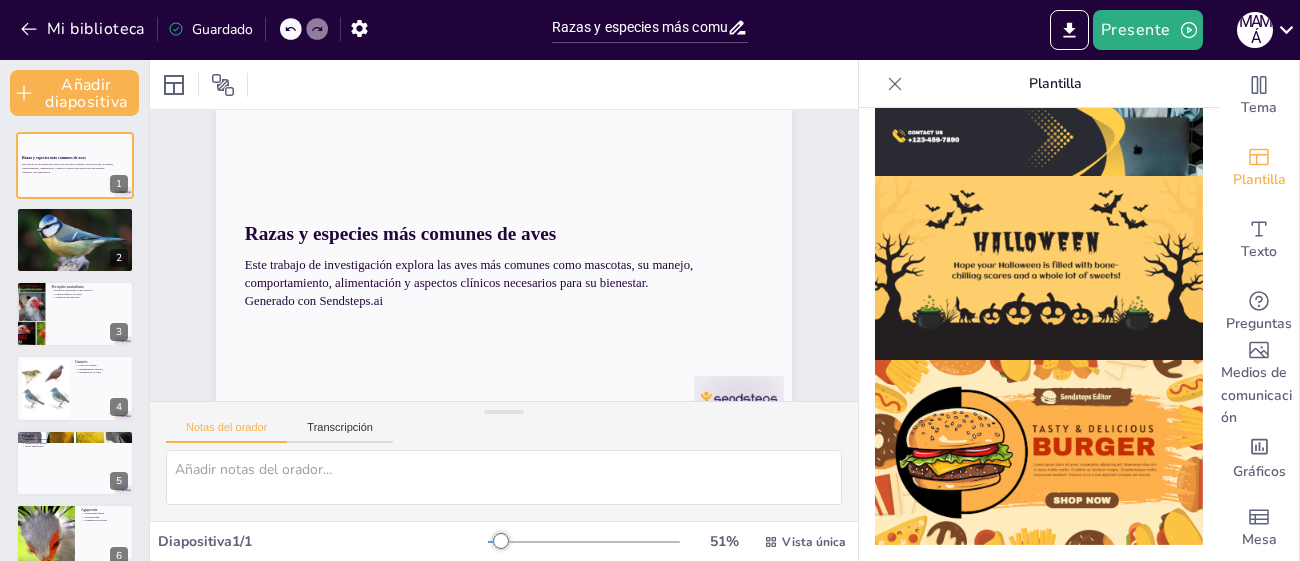 click 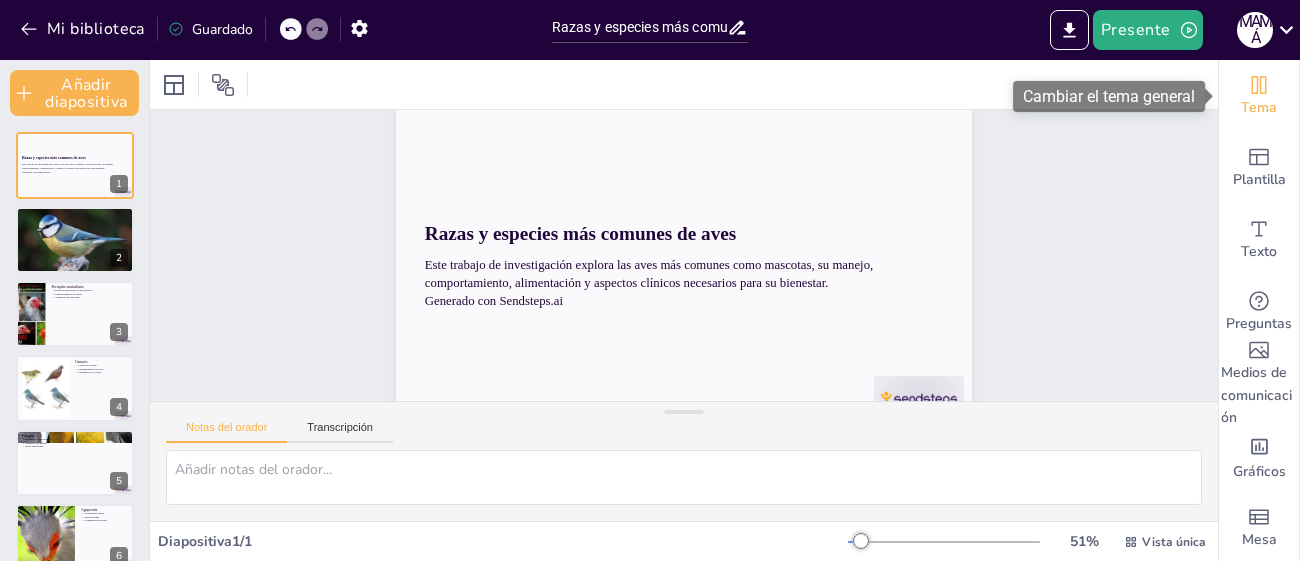 click 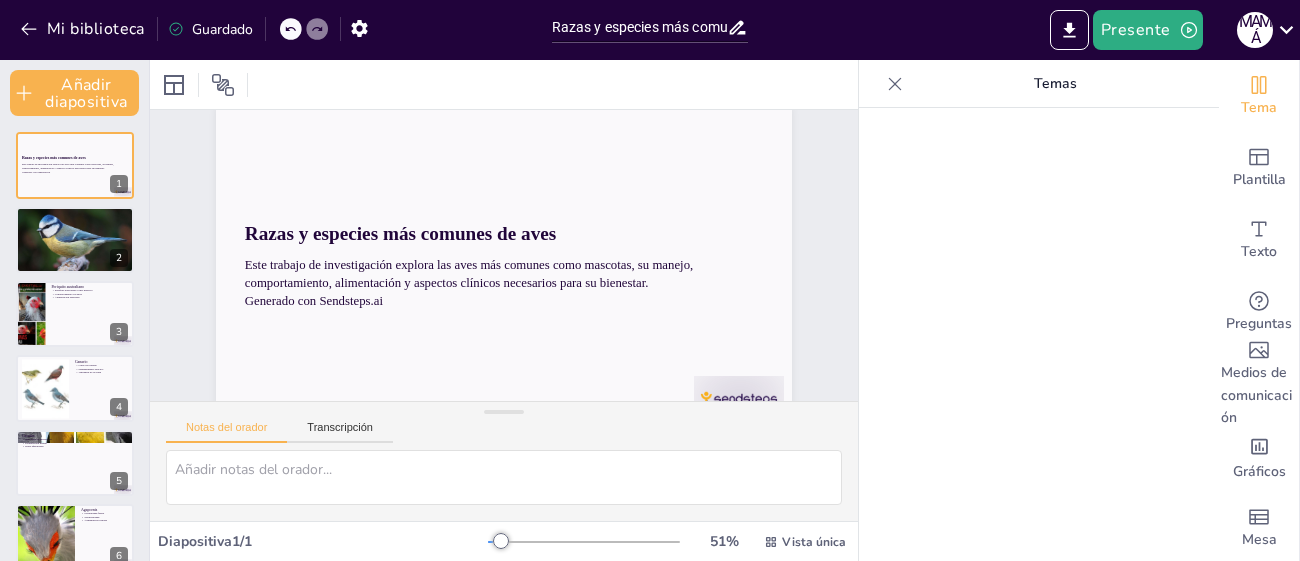 click at bounding box center [1039, 334] 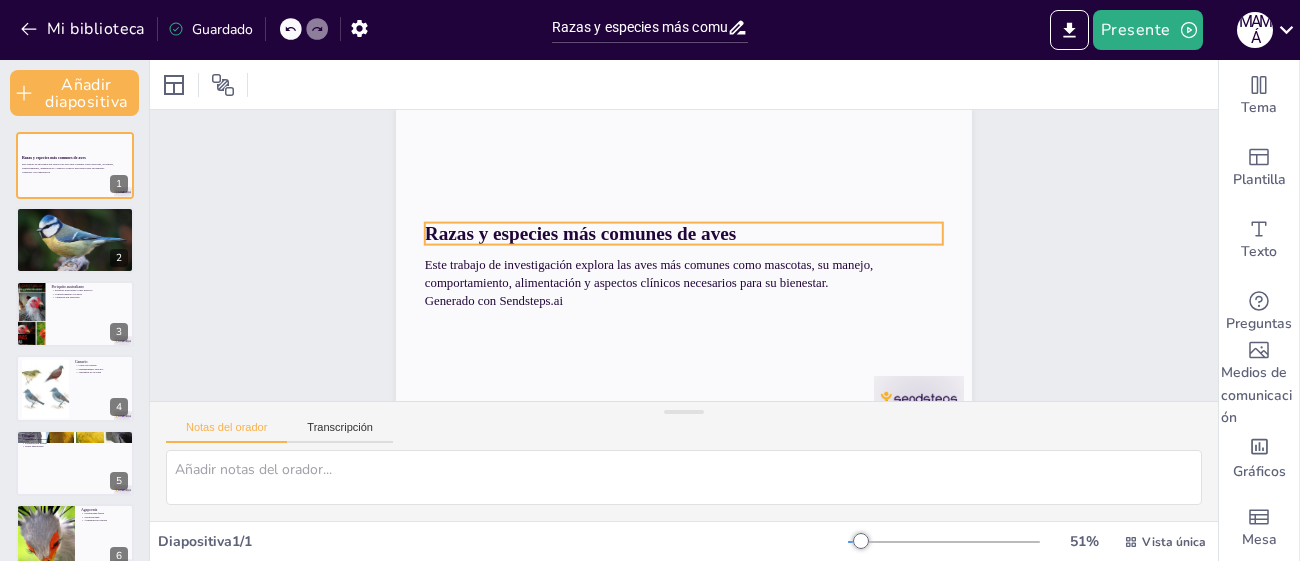 click on "Razas y especies más comunes de aves" at bounding box center [686, 233] 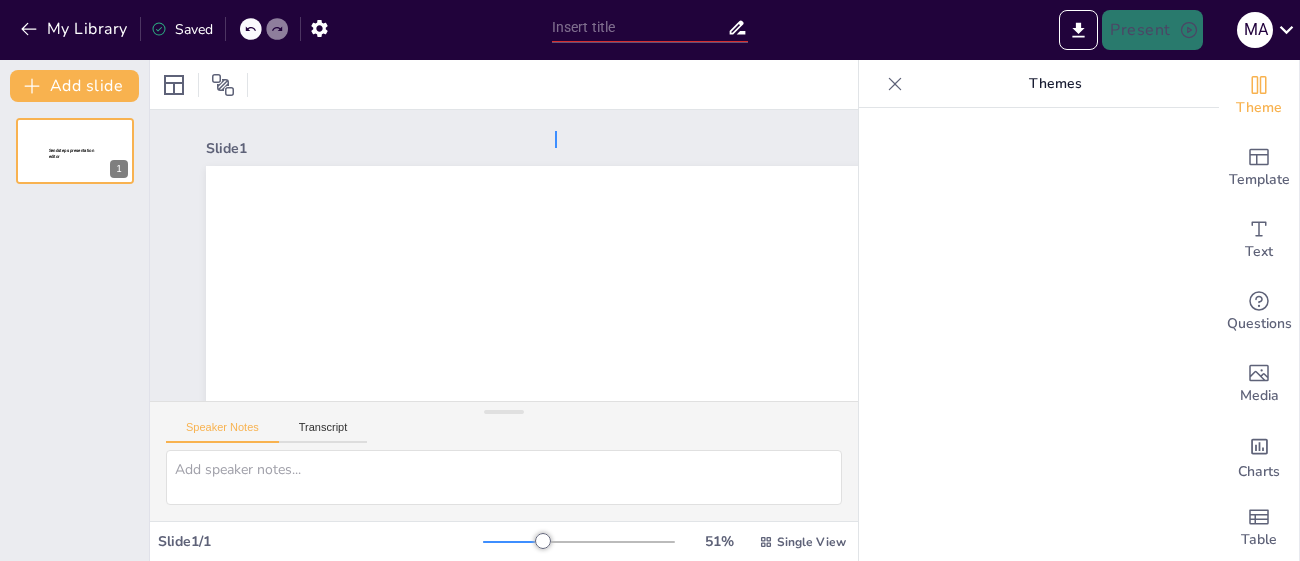 scroll, scrollTop: 0, scrollLeft: 0, axis: both 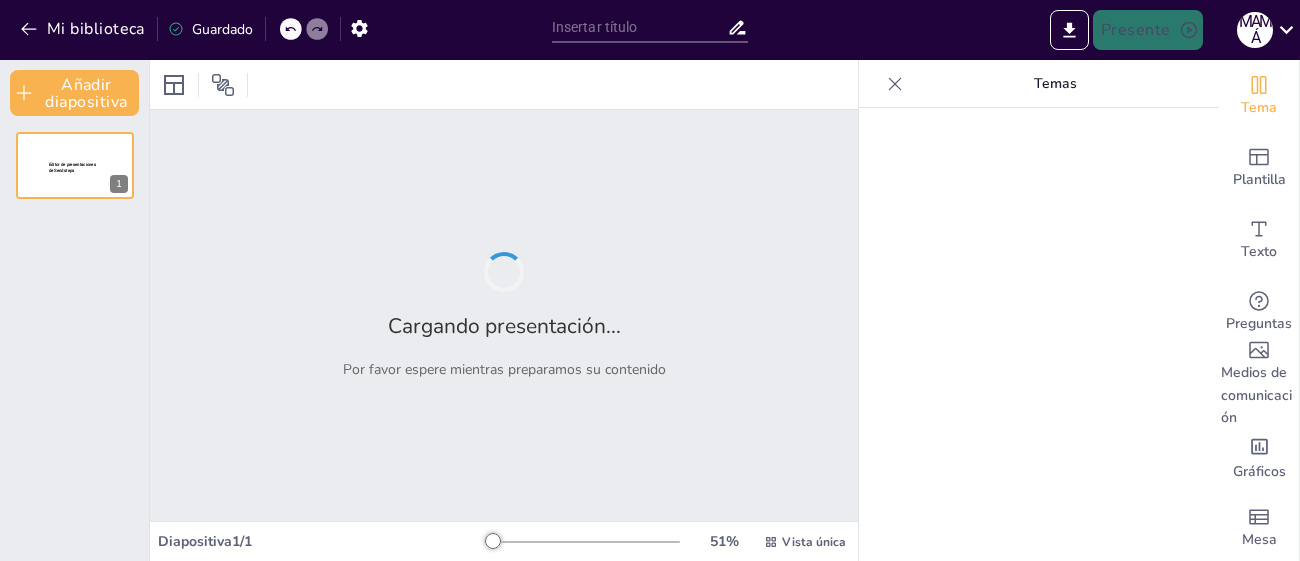 type on "Razas y especies más comunes de aves" 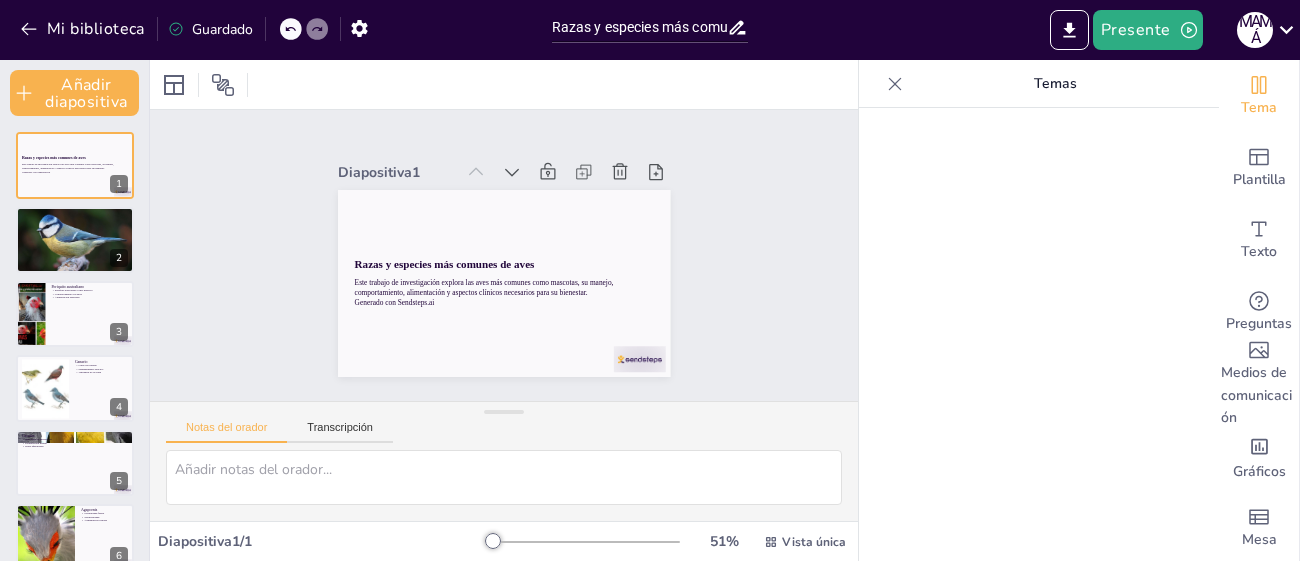 click 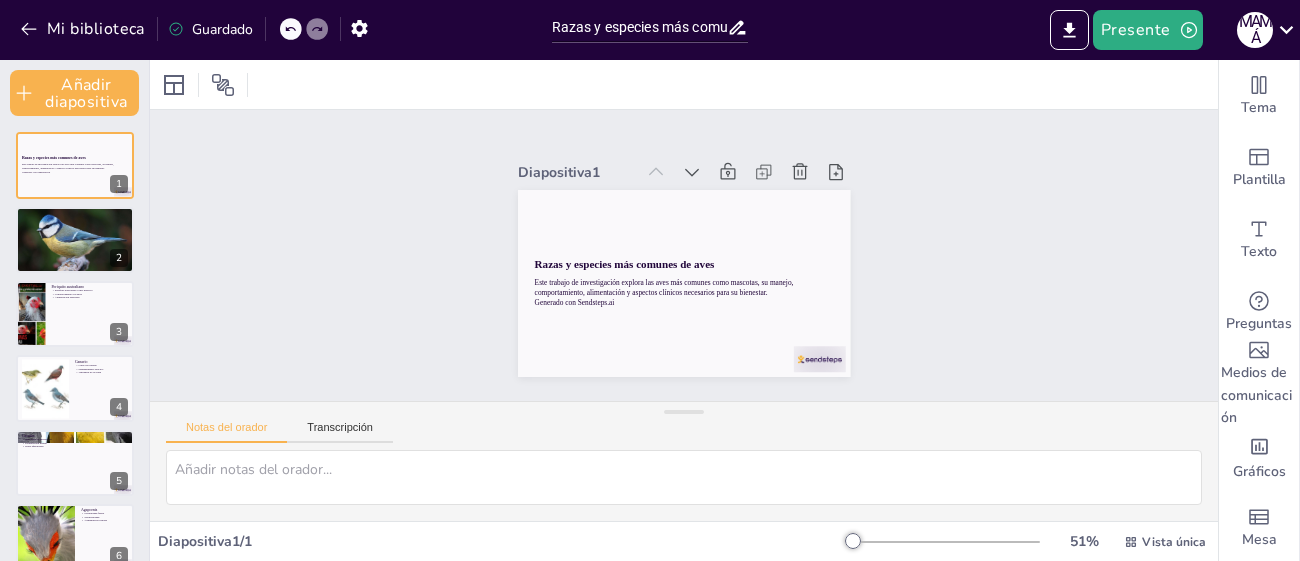 click on "51  % Vista única" at bounding box center [1029, 542] 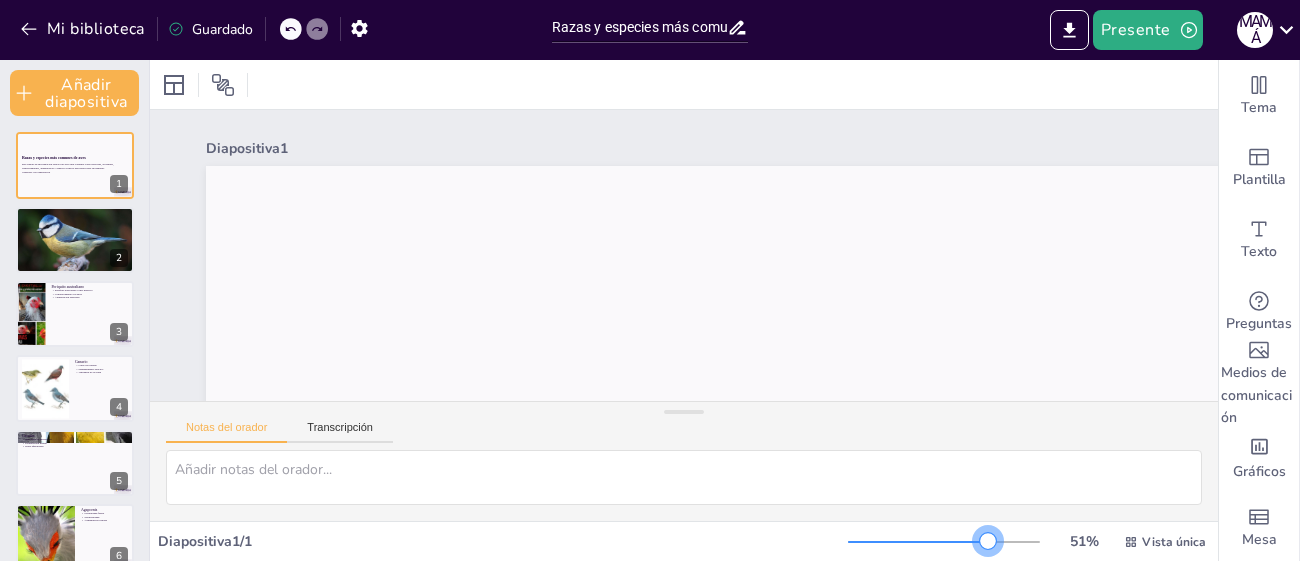 drag, startPoint x: 972, startPoint y: 539, endPoint x: 991, endPoint y: 539, distance: 19 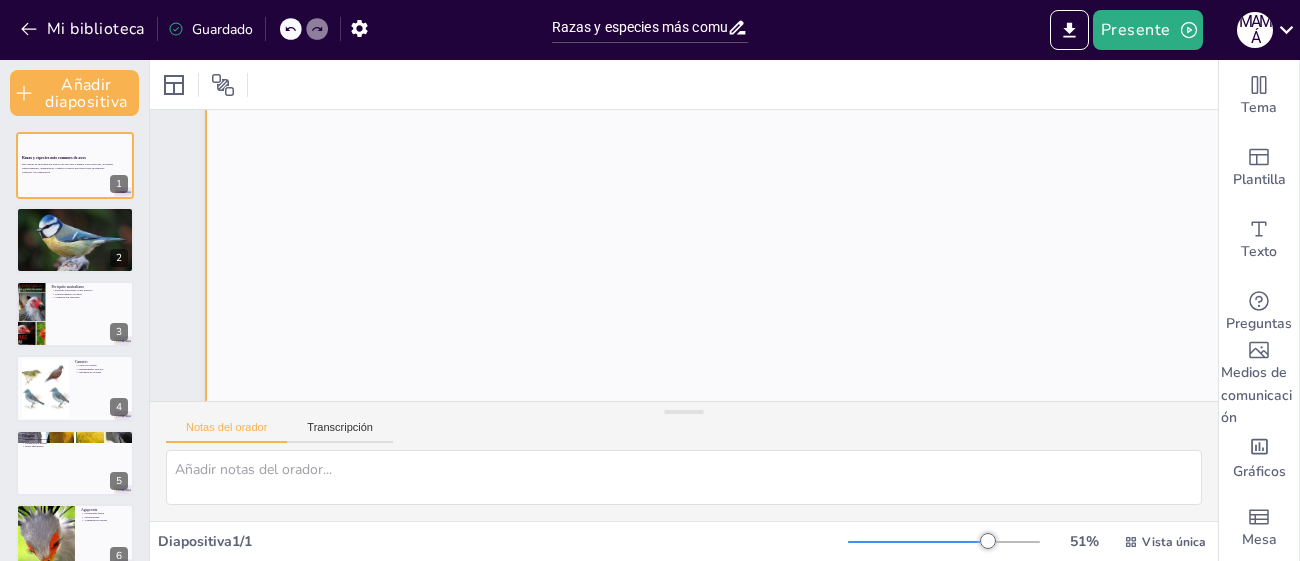 scroll, scrollTop: 191, scrollLeft: 0, axis: vertical 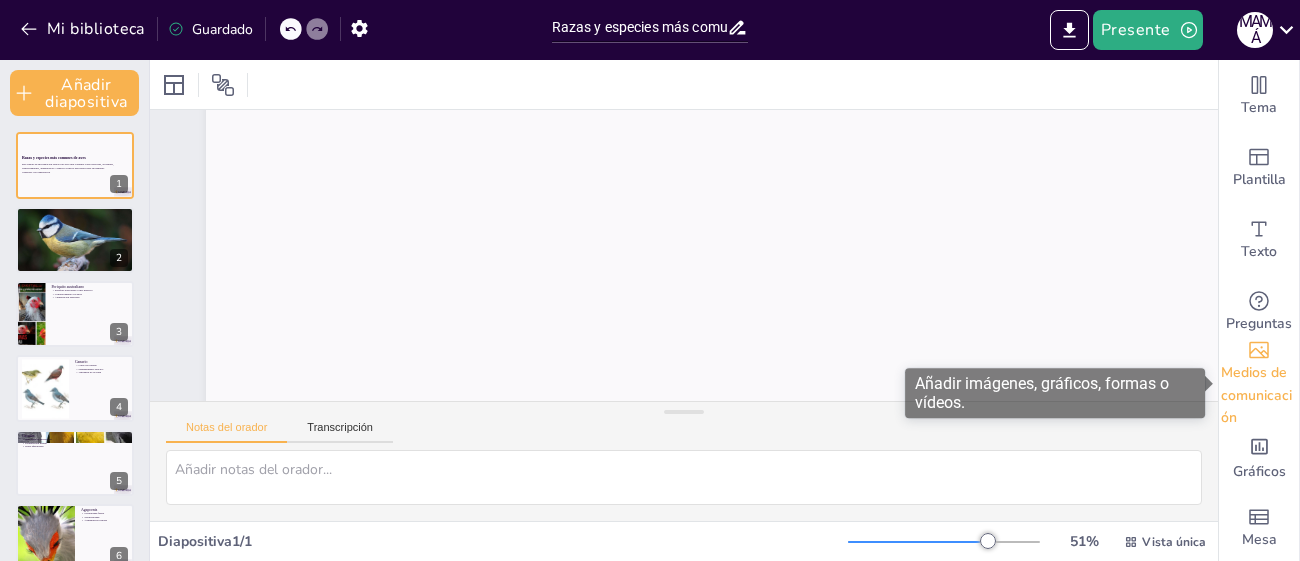 click on "Medios de comunicación" at bounding box center [1256, 395] 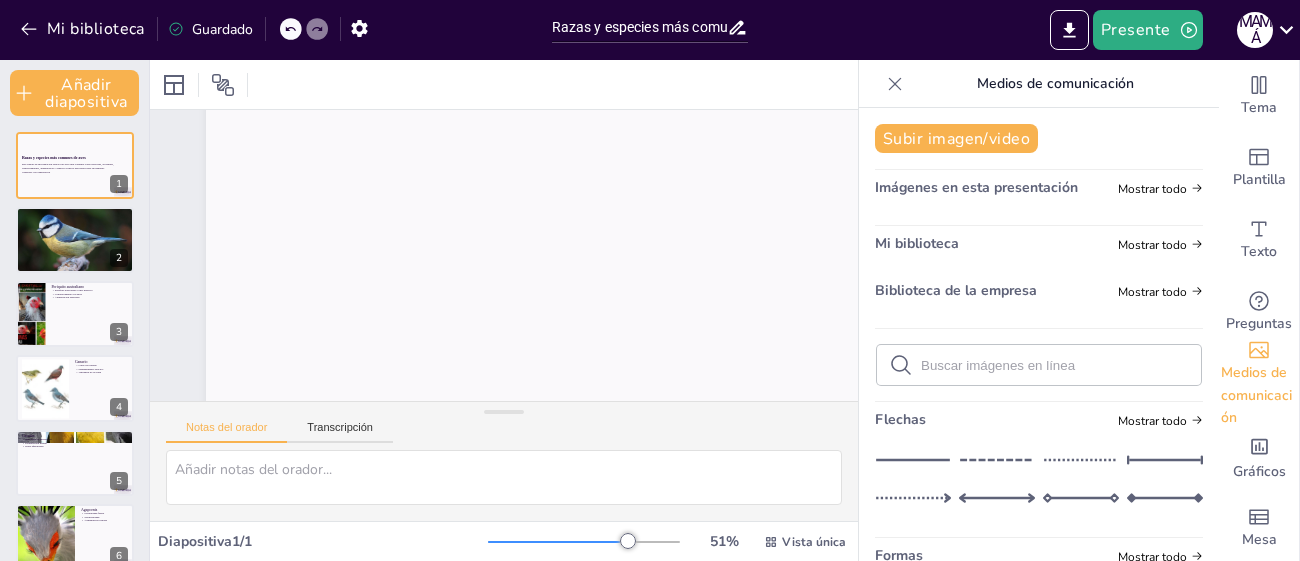 click on "Imágenes en esta presentación Mostrar todo" at bounding box center [1039, 191] 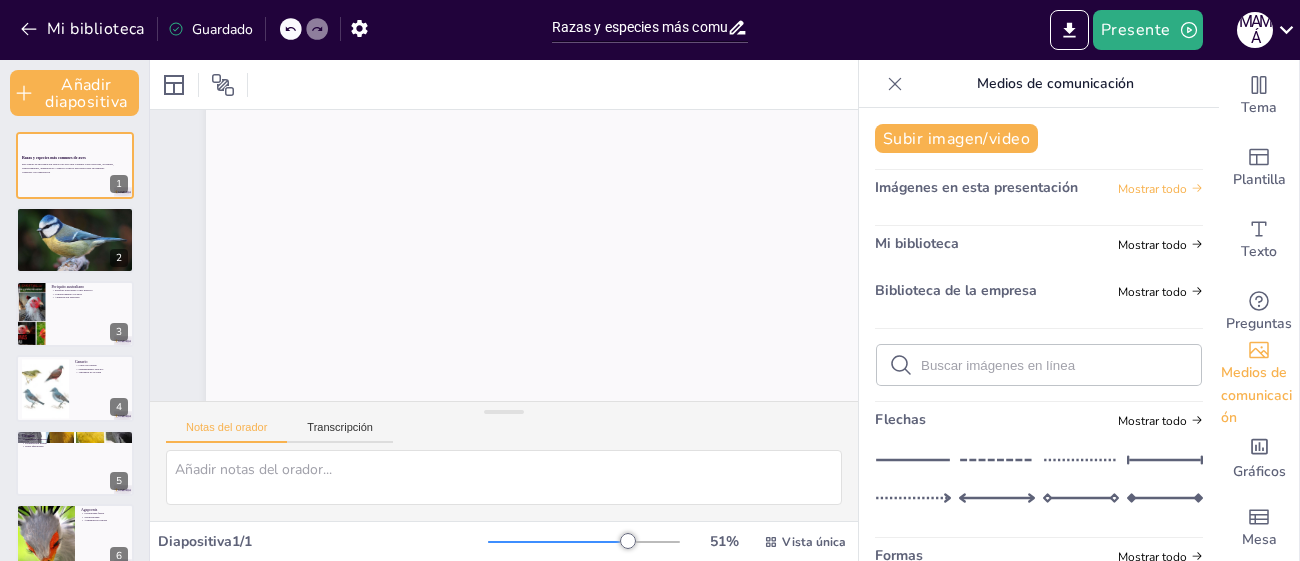 click on "Mostrar todo" at bounding box center (1152, 189) 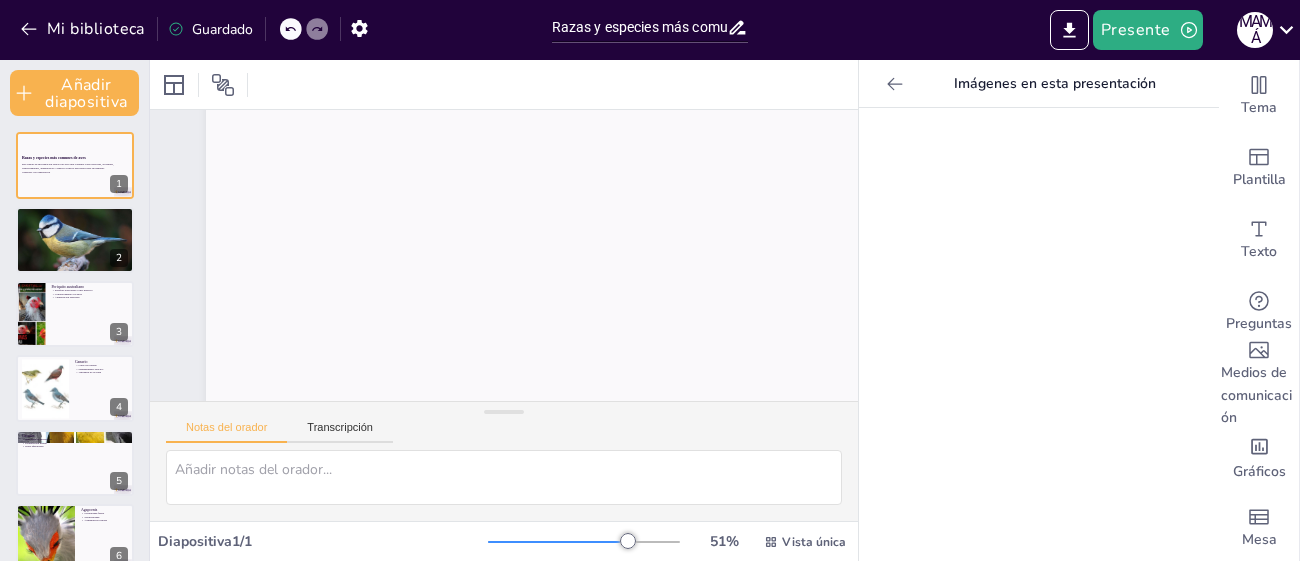 click at bounding box center [895, 84] 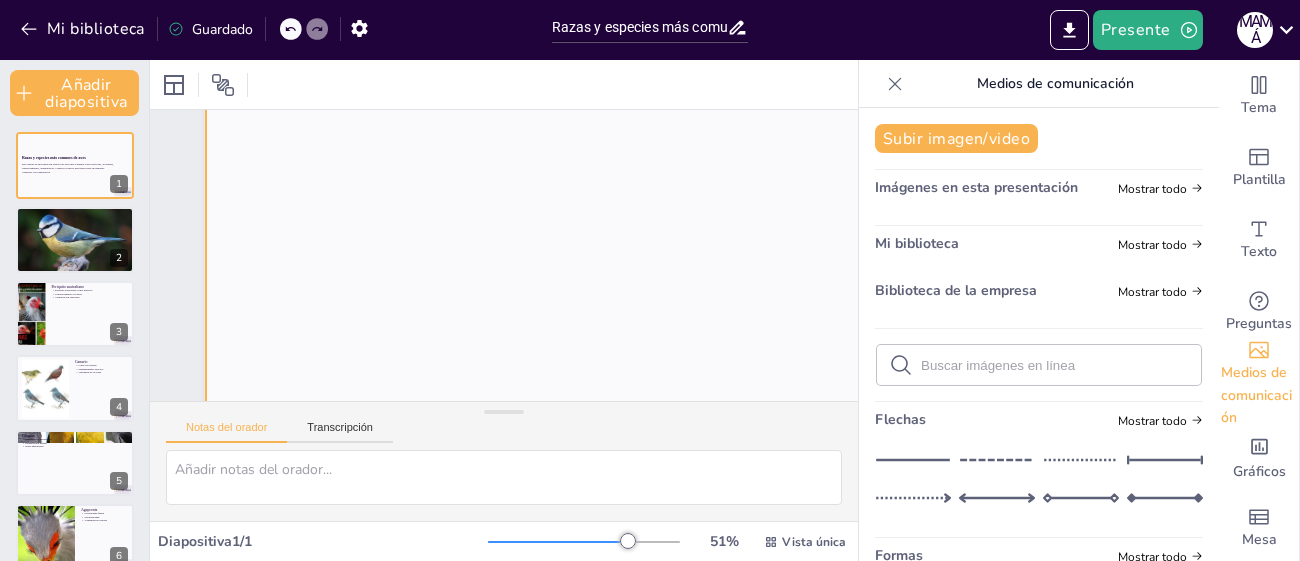 scroll, scrollTop: 131, scrollLeft: 0, axis: vertical 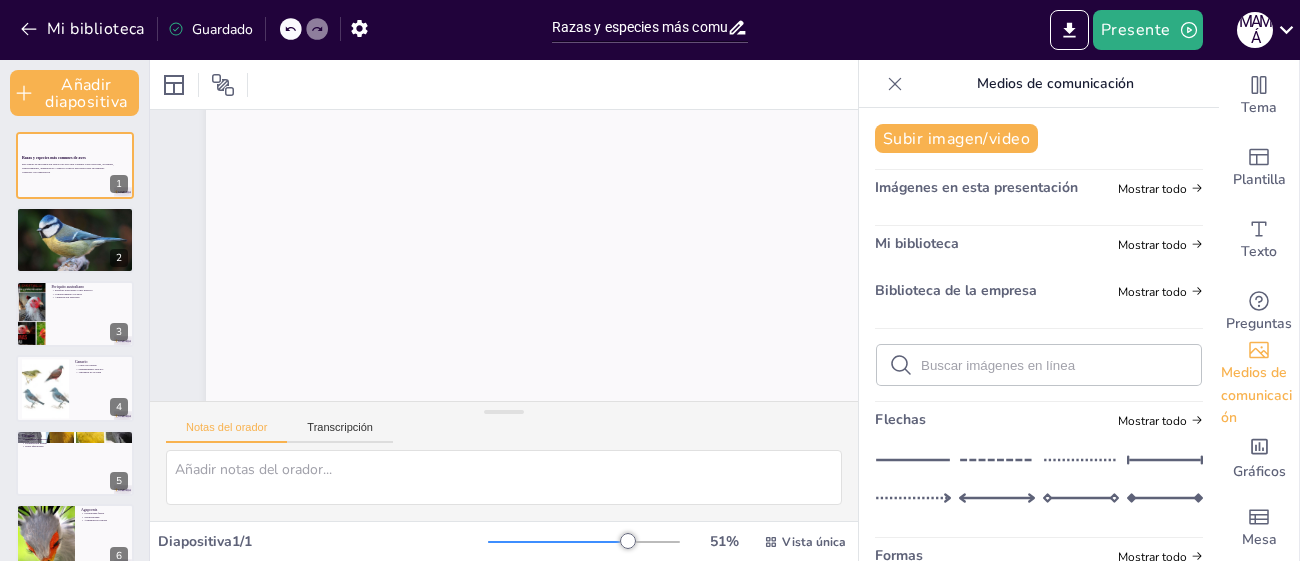 drag, startPoint x: 1107, startPoint y: 334, endPoint x: 1111, endPoint y: 344, distance: 10.770329 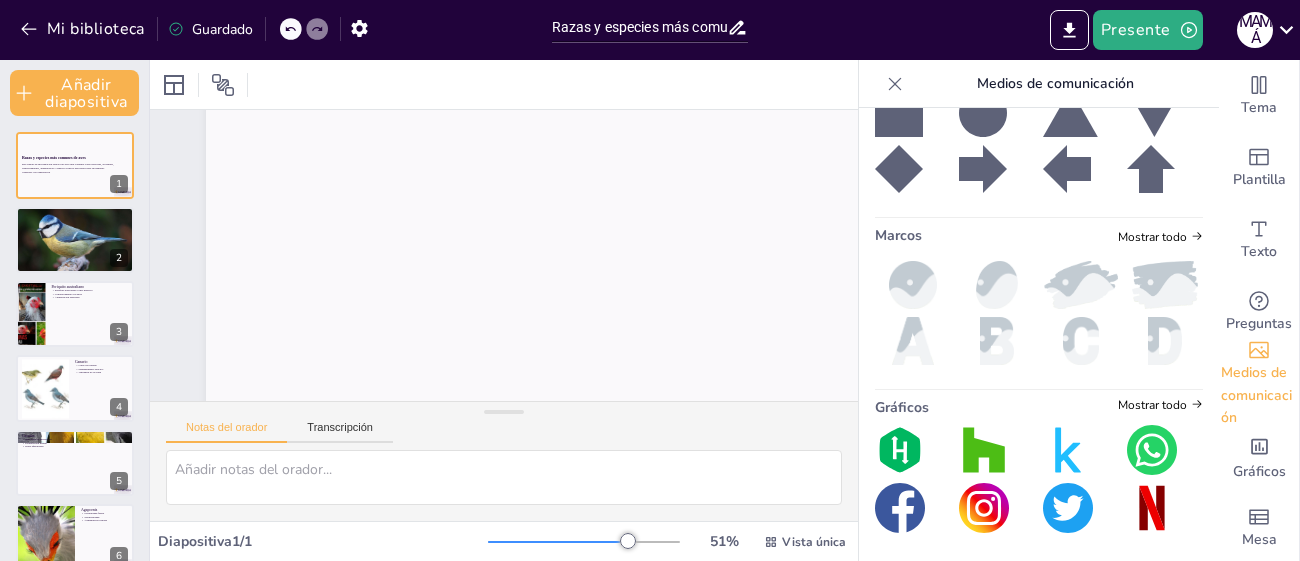scroll, scrollTop: 486, scrollLeft: 0, axis: vertical 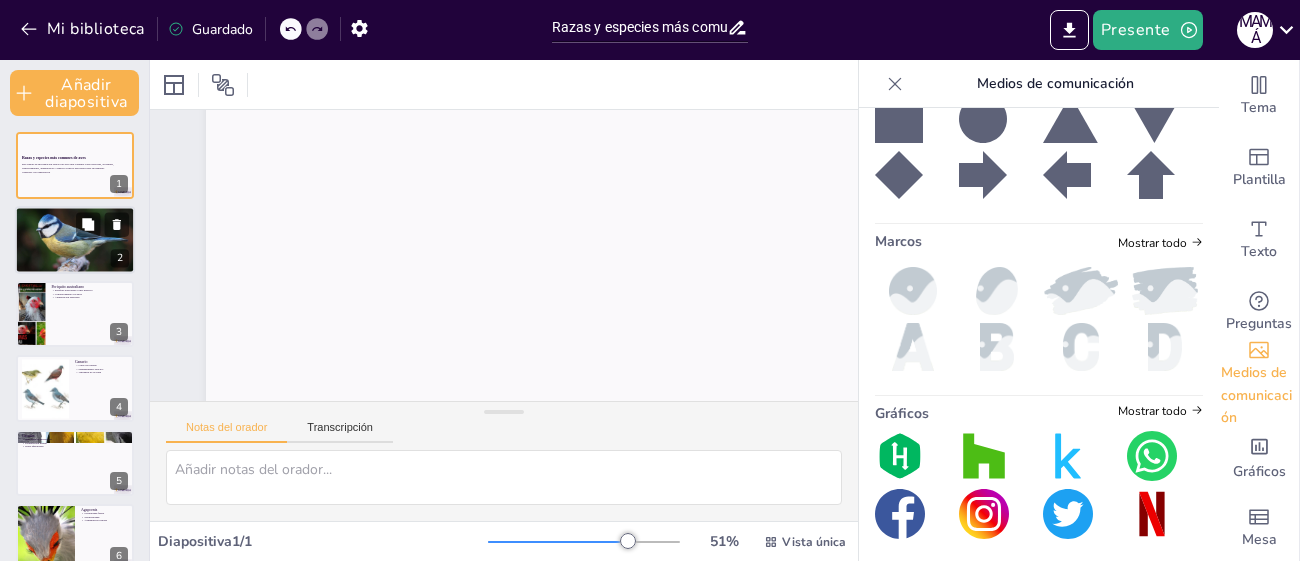 click at bounding box center [75, 240] 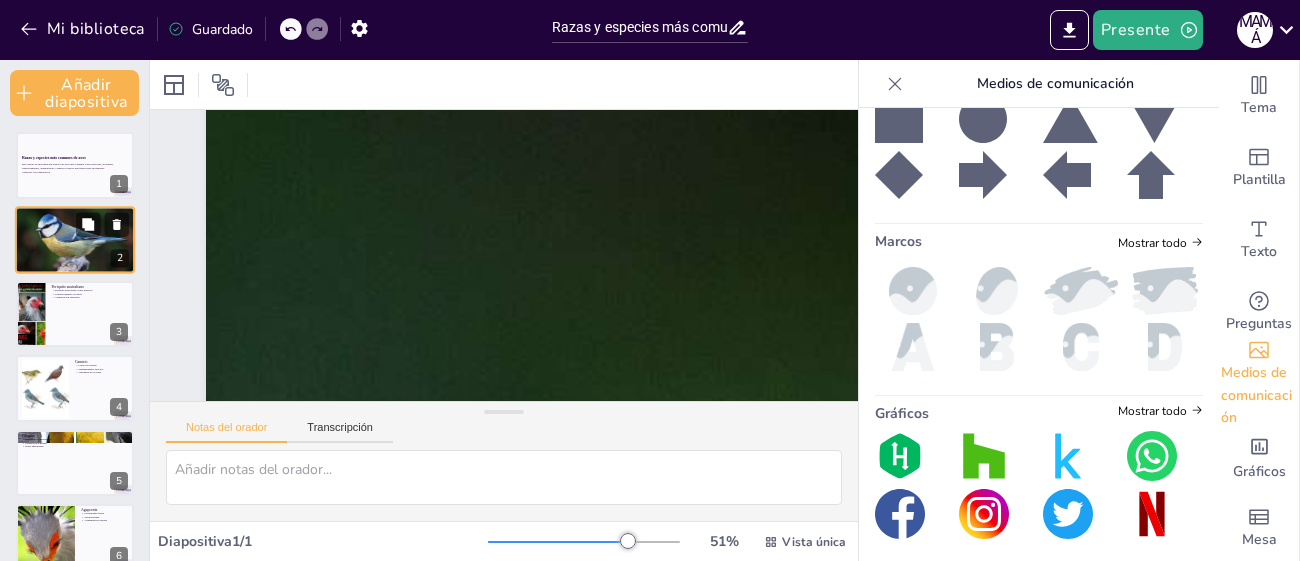 scroll, scrollTop: 0, scrollLeft: 0, axis: both 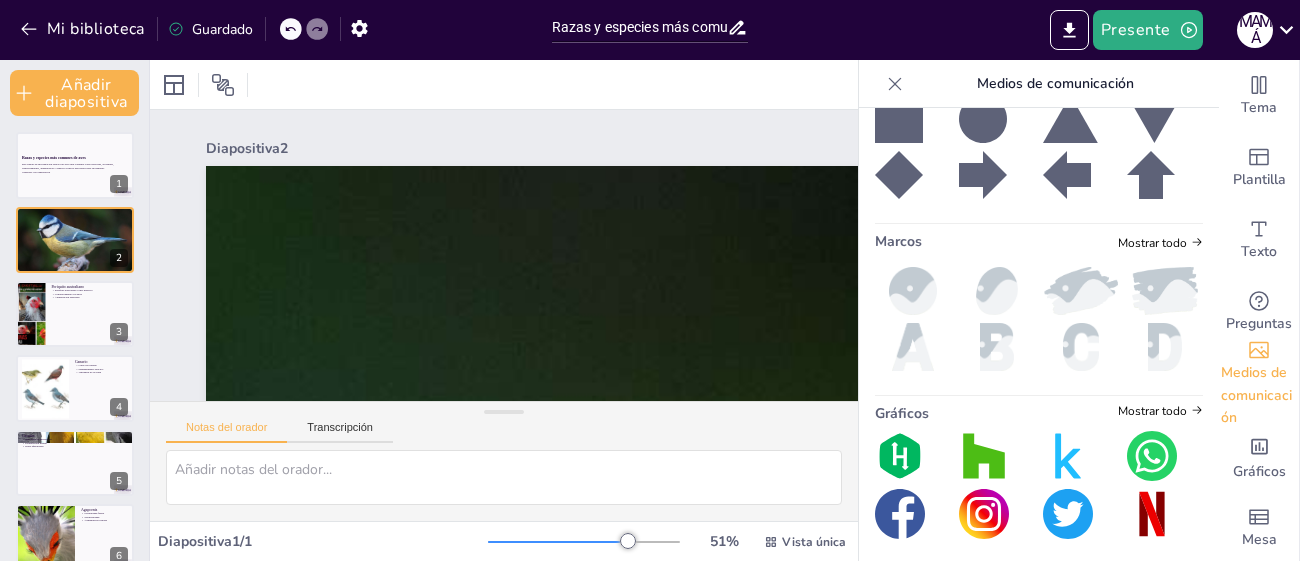 drag, startPoint x: 888, startPoint y: 85, endPoint x: 872, endPoint y: 107, distance: 27.202942 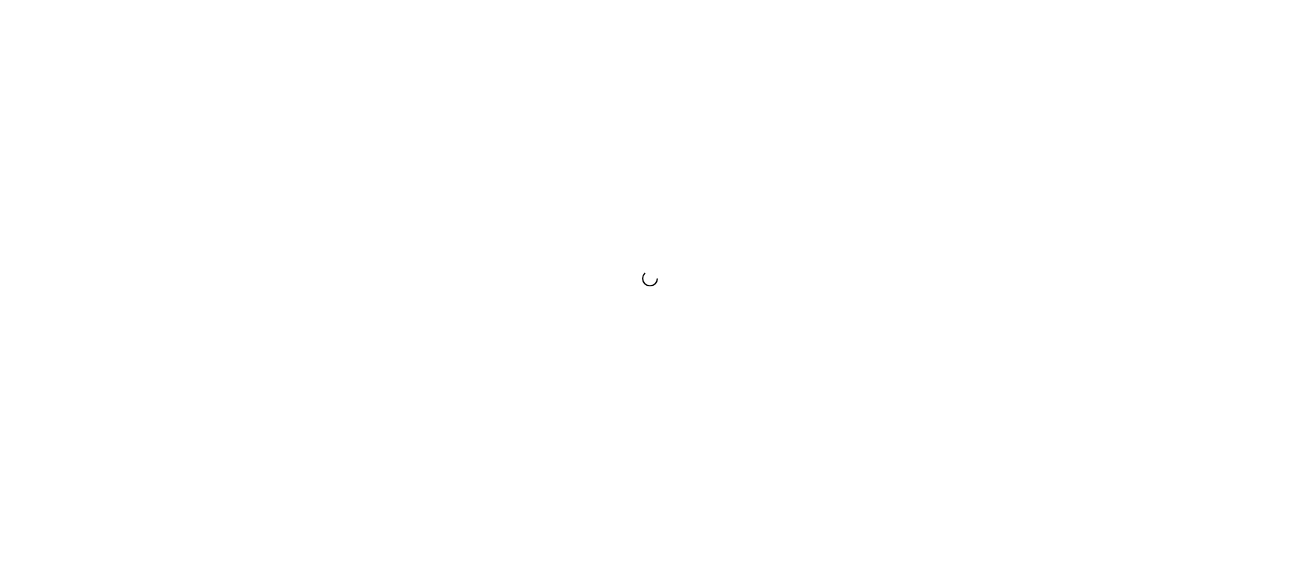 scroll, scrollTop: 0, scrollLeft: 0, axis: both 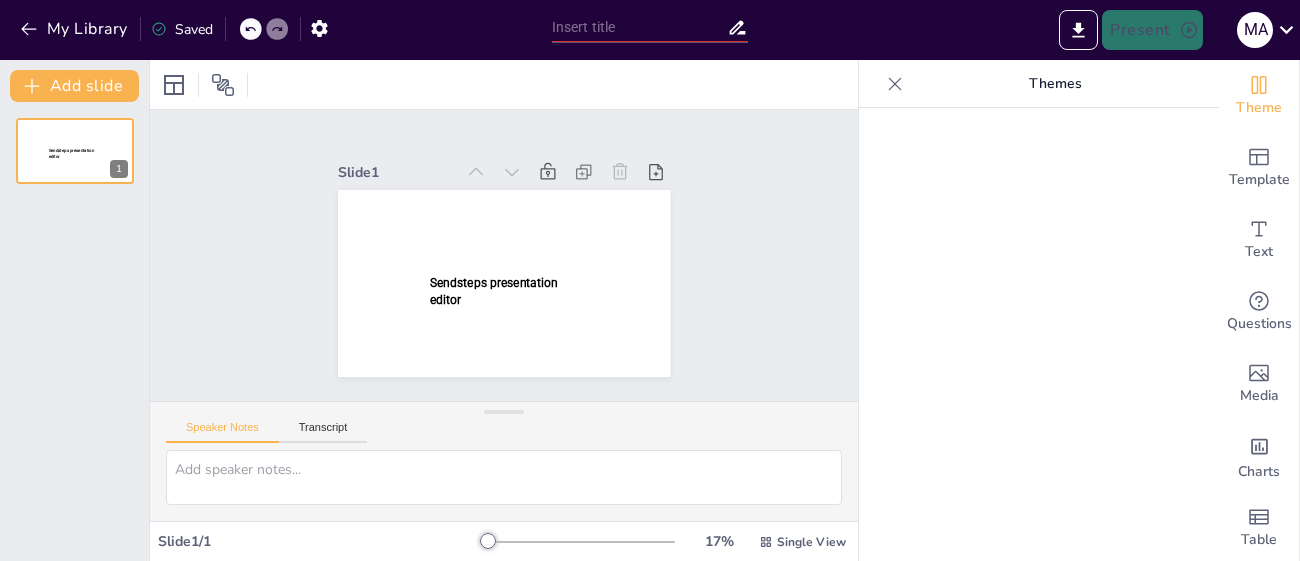 type on "Razas y especies más comunes de aves" 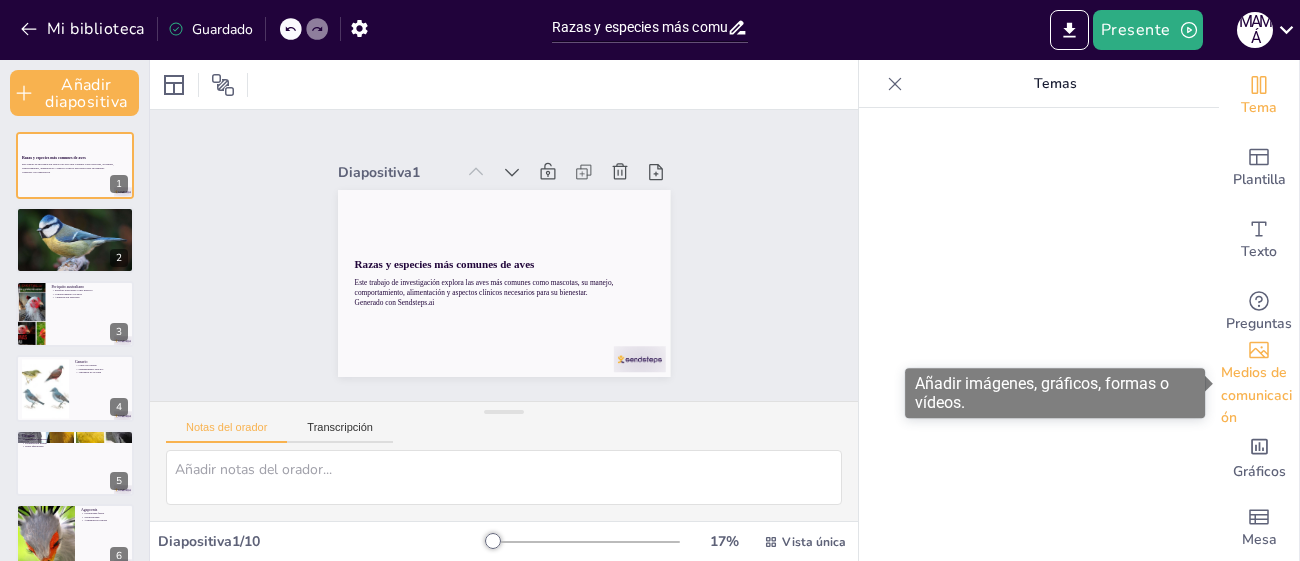 click on "Medios de comunicación" at bounding box center [1256, 395] 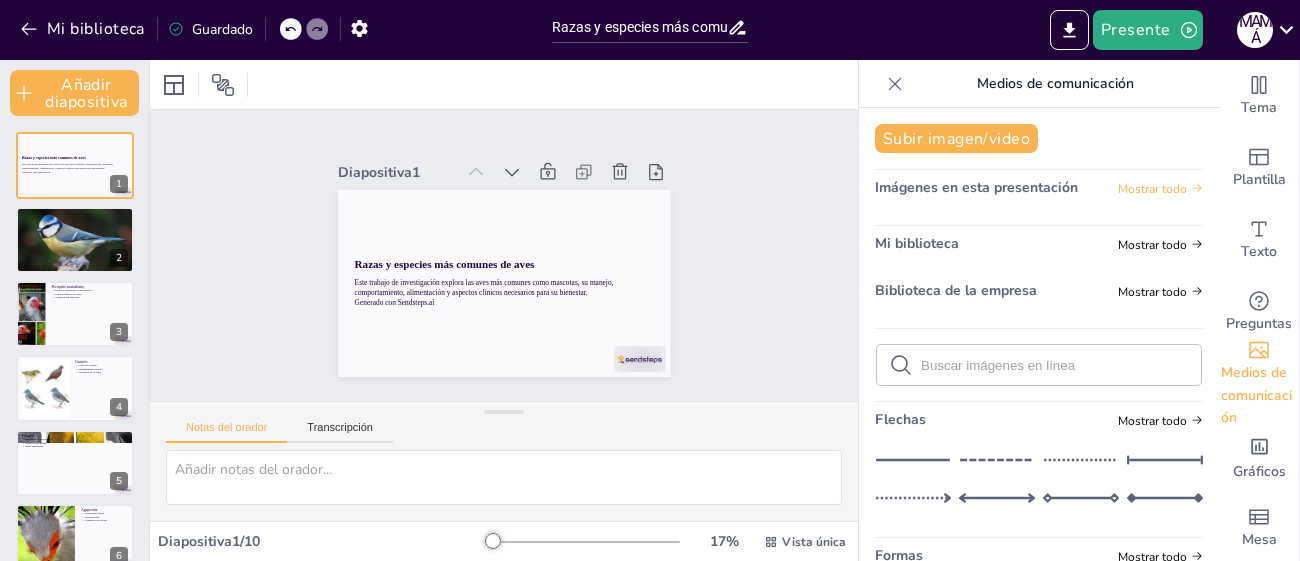click on "Mostrar todo" at bounding box center [1152, 189] 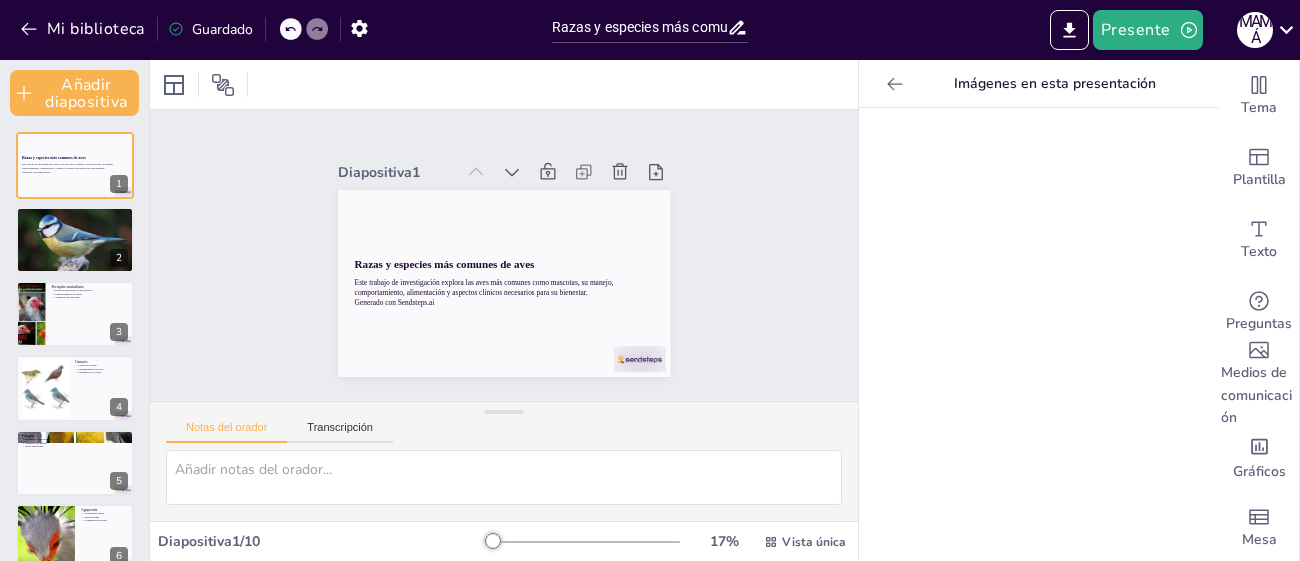 click on "Imágenes en esta presentación" at bounding box center (1039, 84) 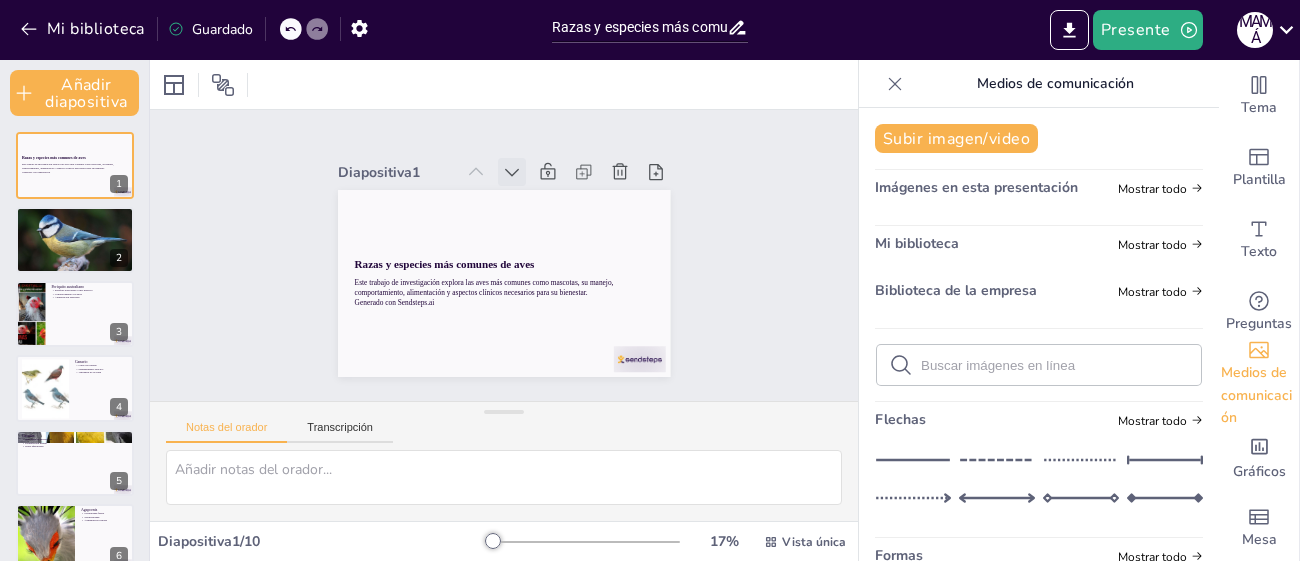 click 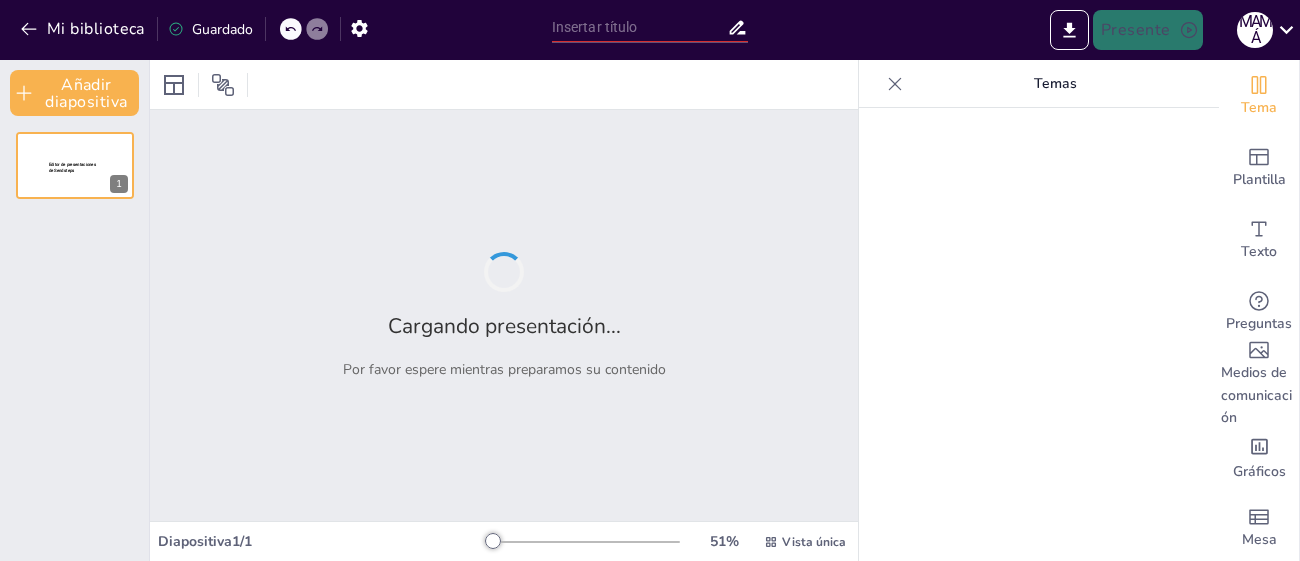 type on "Razas y especies más comunes de aves" 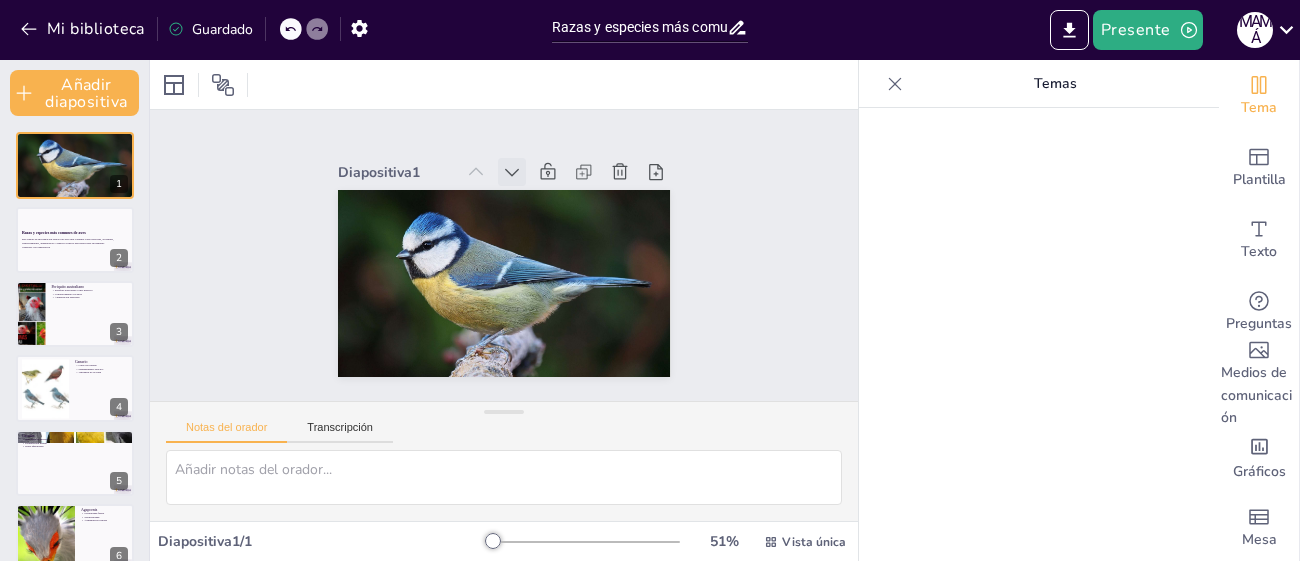click 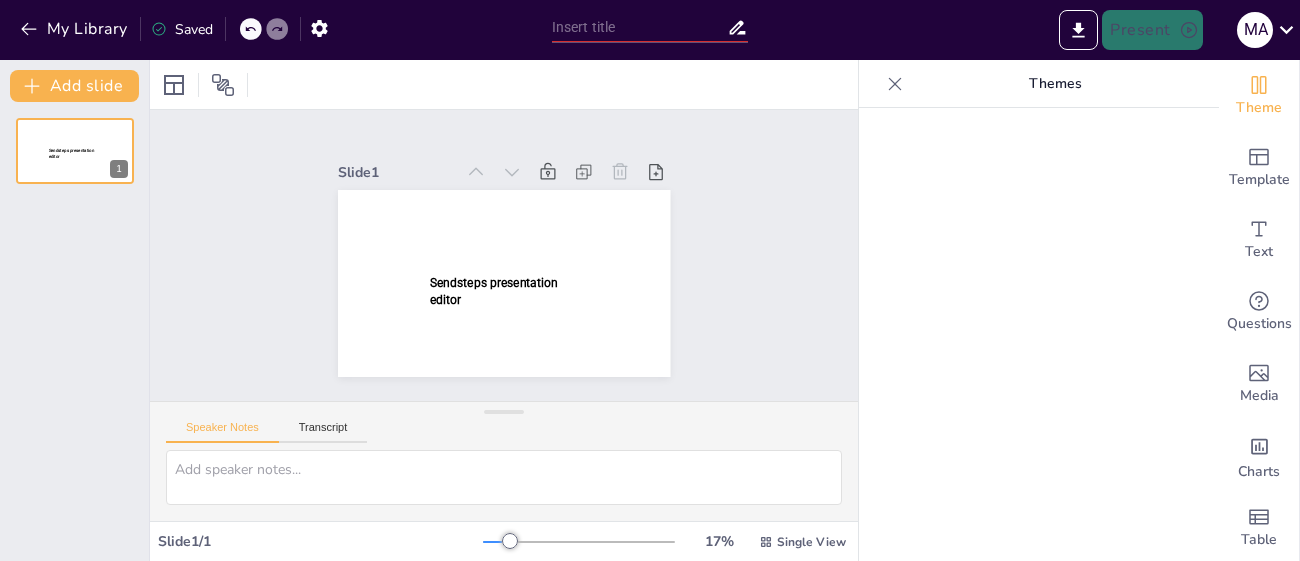 scroll, scrollTop: 0, scrollLeft: 0, axis: both 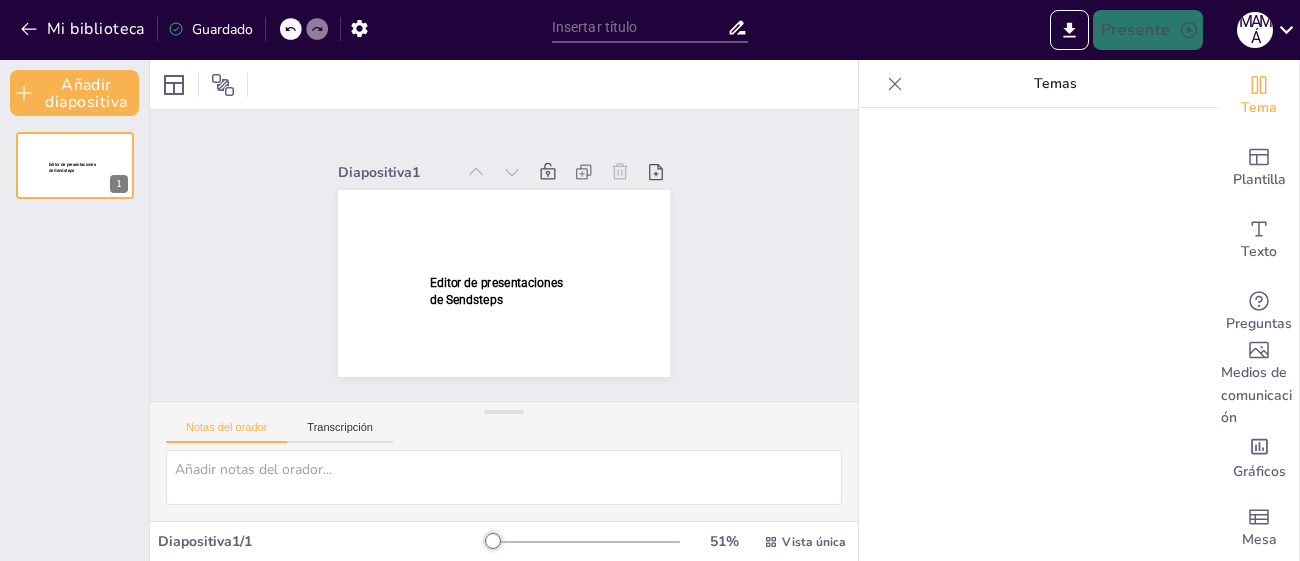 click 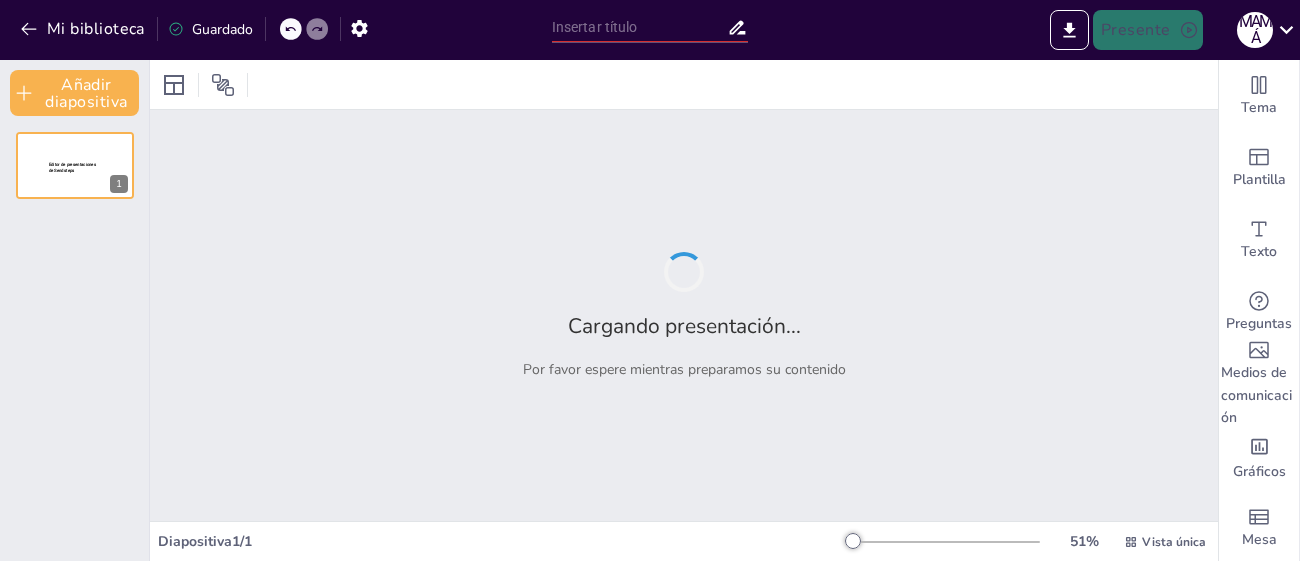 type on "Razas y especies más comunes de aves" 